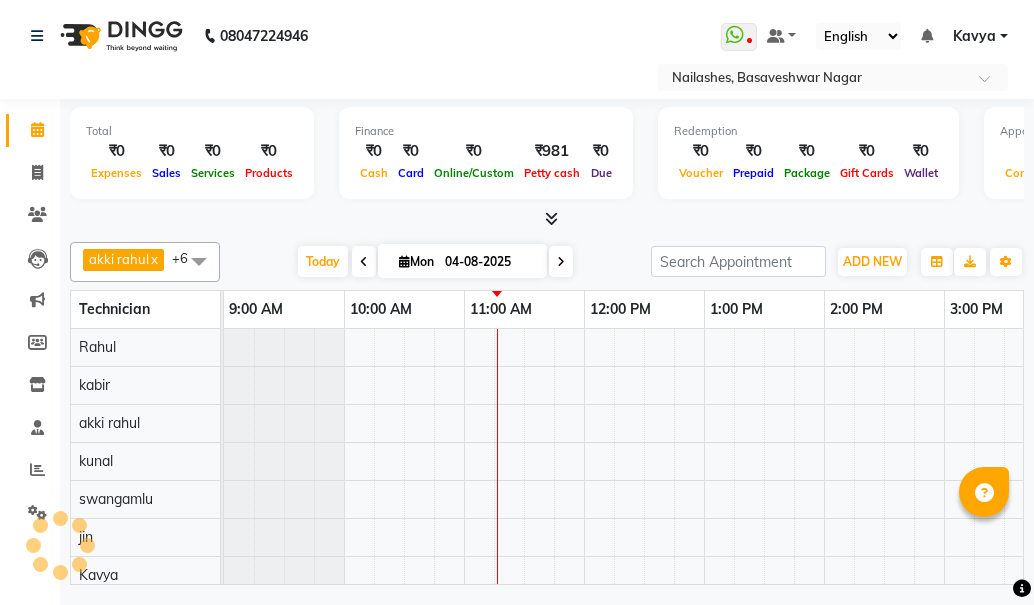 scroll, scrollTop: 0, scrollLeft: 0, axis: both 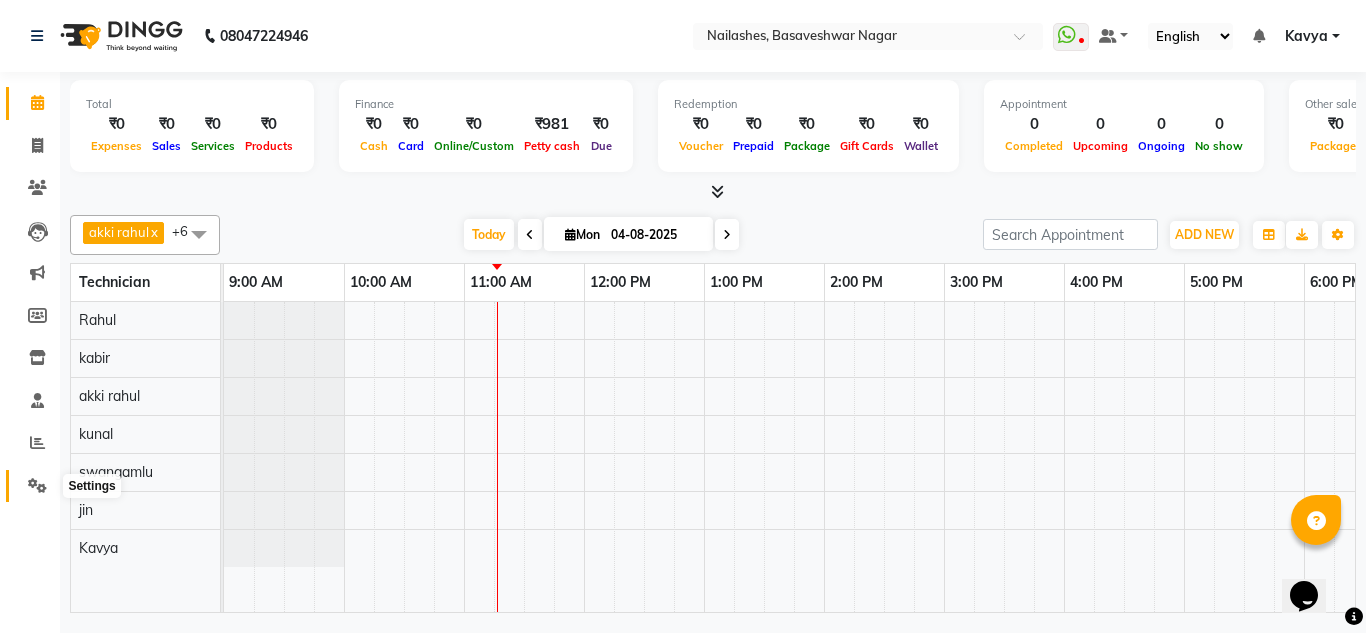 click 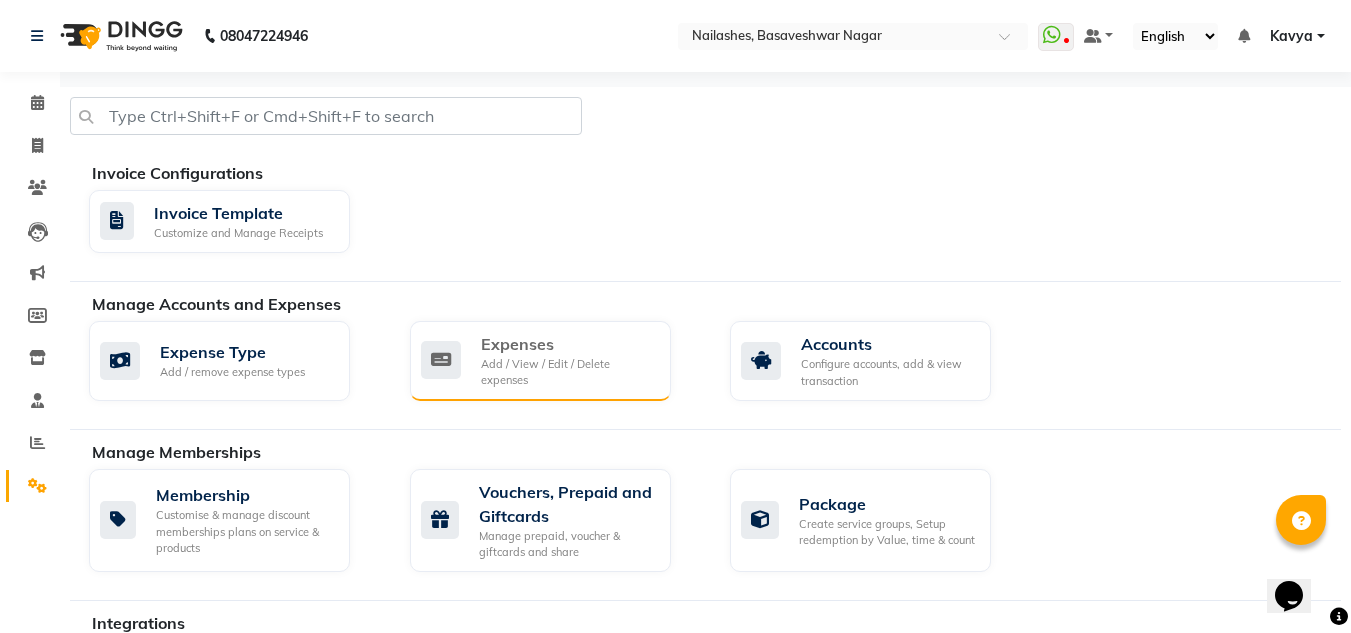 click on "Expenses" 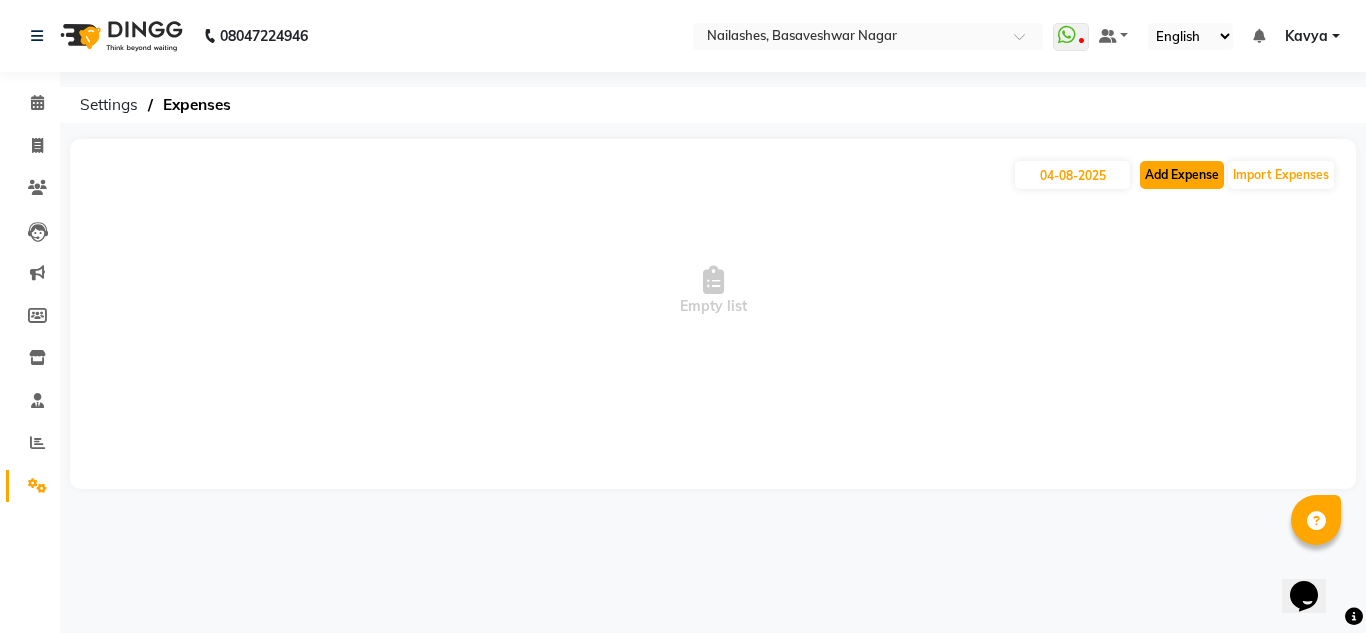 click on "Add Expense" 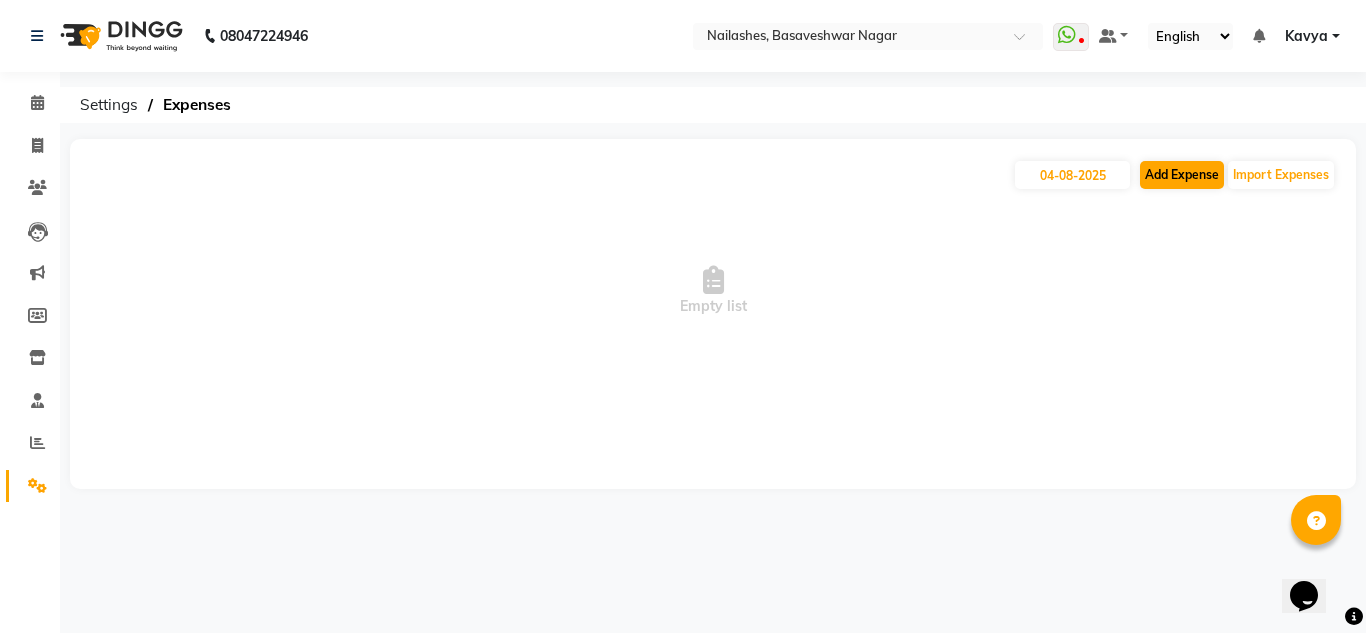 select on "1" 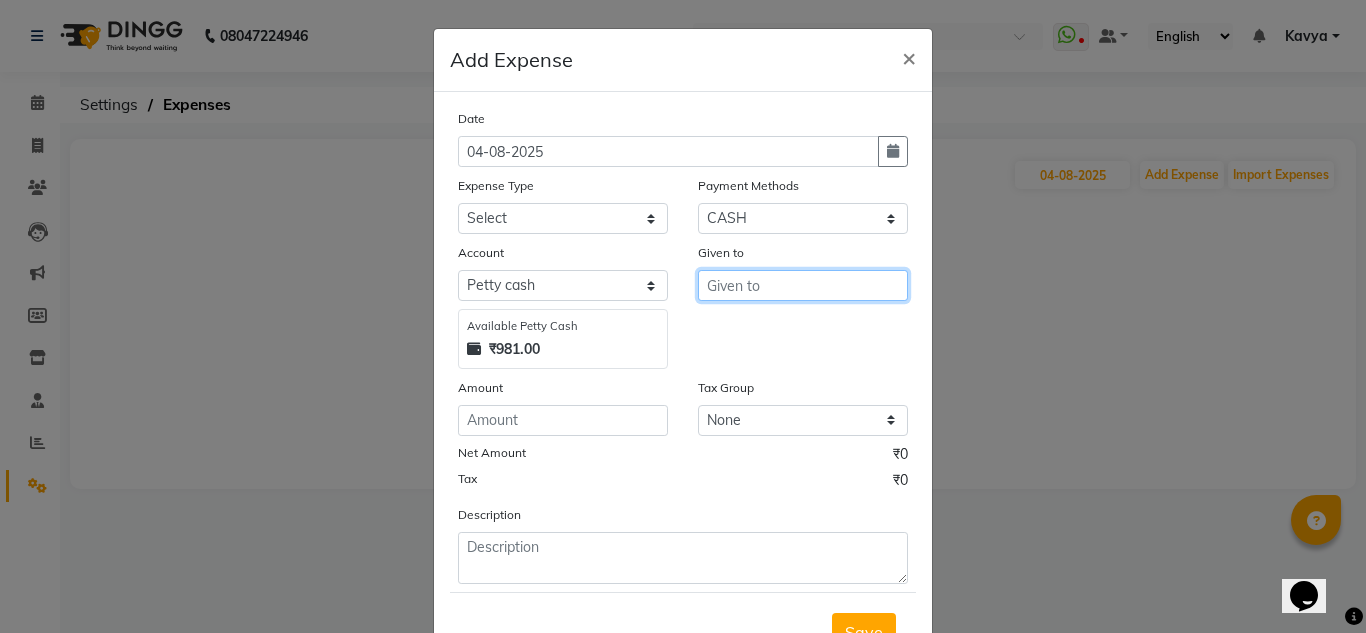 click at bounding box center (803, 285) 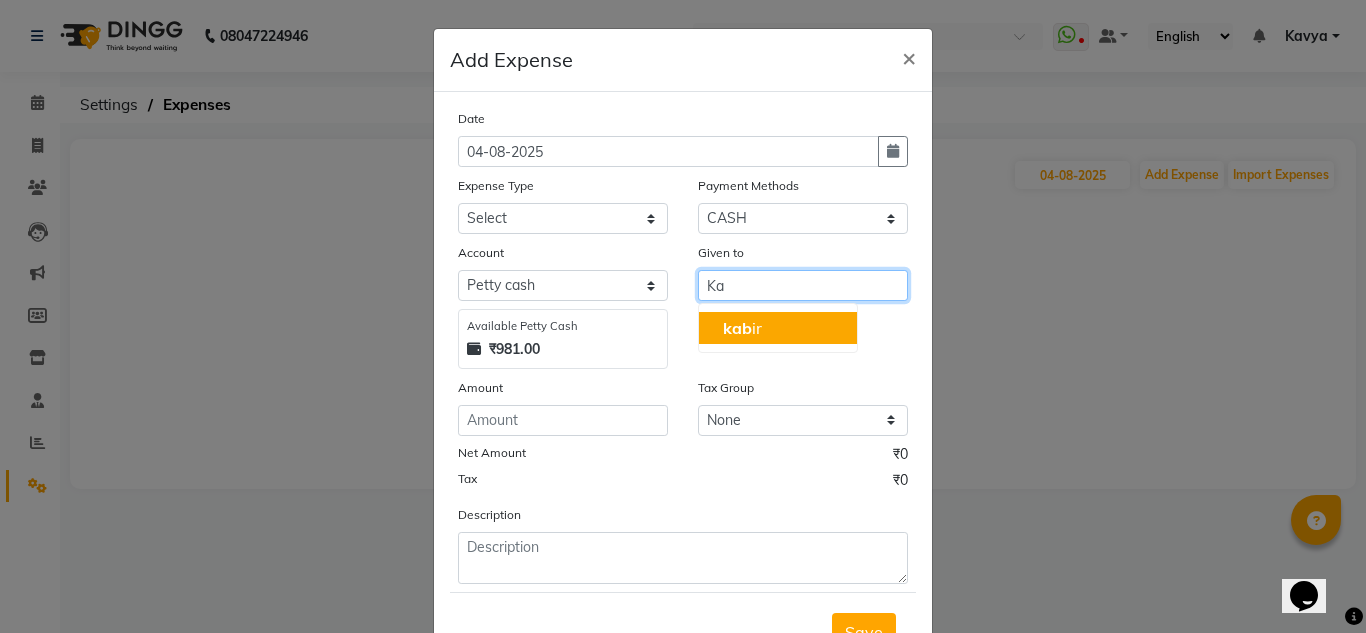 type on "K" 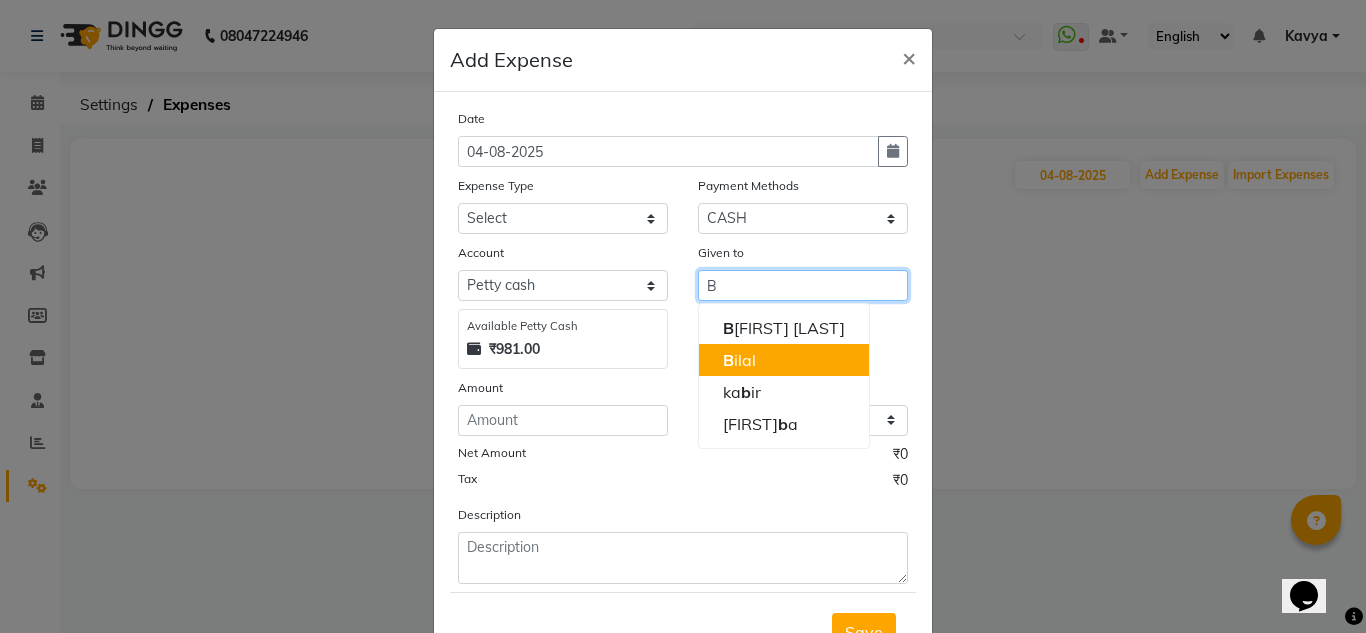 click on "B [LAST]" at bounding box center [784, 360] 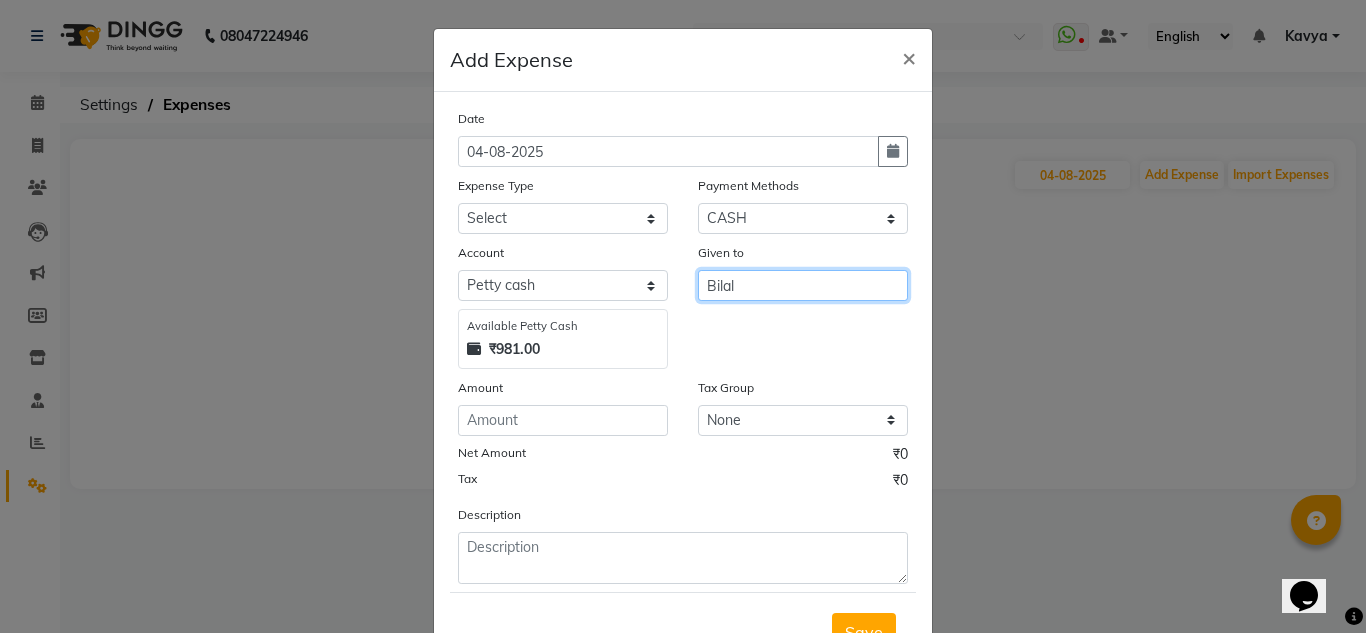 type on "Bilal" 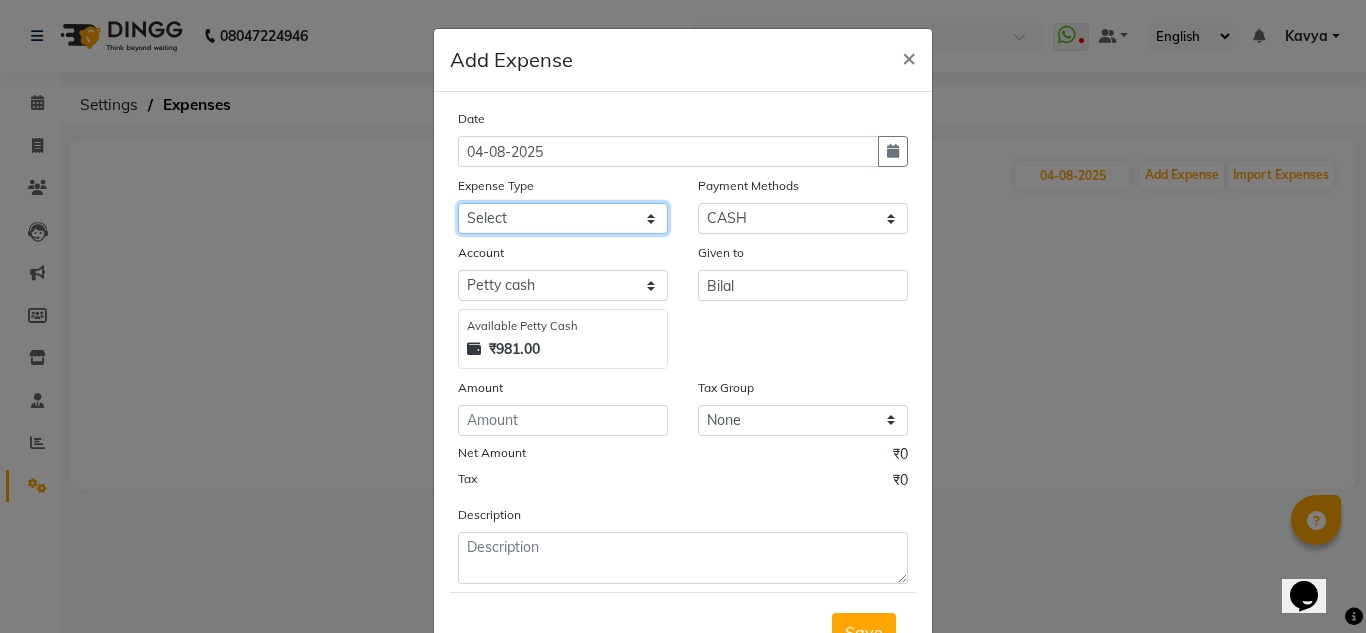click on "Select acetone Advance Salary bank deposite BBMP Beauty products Bed charges BIRTHDAY CAKE Bonus Carpenter CASH EXPENSE VOUCHER Cash handover chocolate for store cleaning things Client Refreshment coconut water for clients COFFEE coffee cup coffee powder Commission Conveyance Cotton Courier decoration Diesel for generator Donation Drinking Water Electricity Eyelashes return Face mask floor cleaner flowers daily garbage generator diesel green tea GST handover HANDWASH House Keeping Material House keeping Salary Incentive Internet Bill juice LAUNDRY Maintainance Marketing Medical Membership Milk Milk miscelleneous Naturals salon NEWSPAPER O T Other Pantry PETROL Phone Bill Plants plumber pooja items Porter priest Product Purchase product return Product sale puja items RAPIDO Refund Rent Shop Rent Staff Accommodation Royalty Salary Staff cab charges Staff dinner Staff Flight Ticket Staff  Hiring from another Branch Staff Snacks Stationary STORE OPENING CHARGE sugar sweets TEAM DINNER TIPS Tissue Transgender" 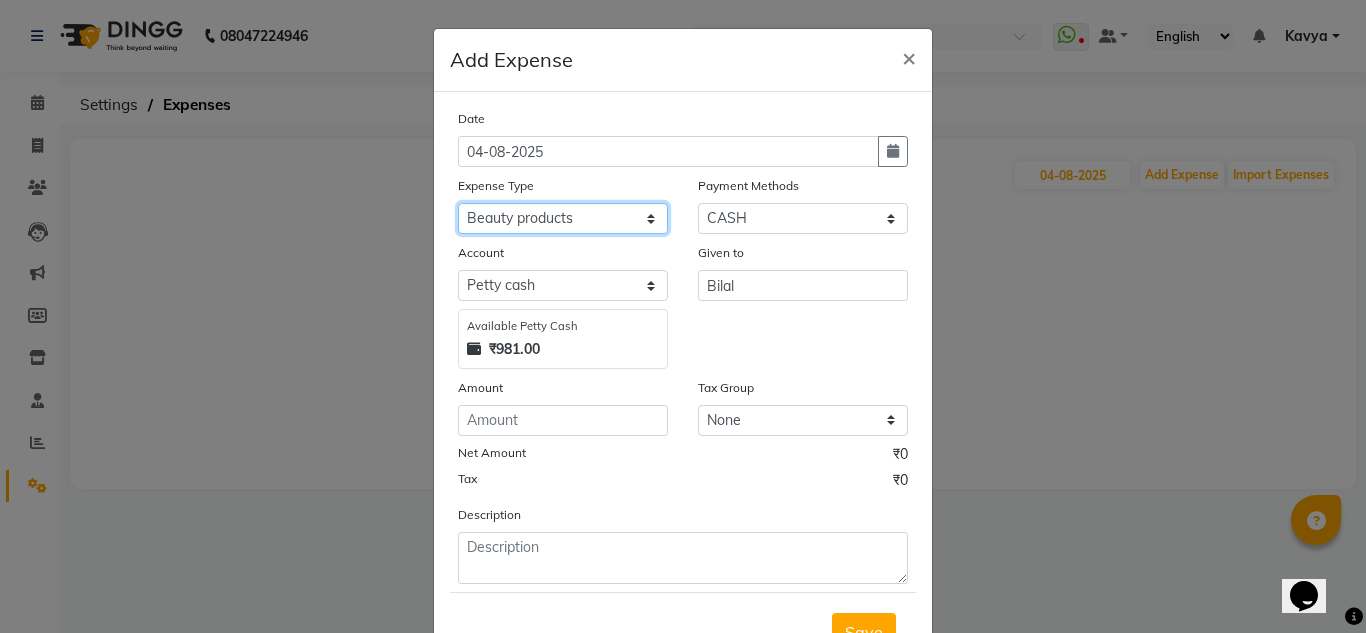 click on "Select acetone Advance Salary bank deposite BBMP Beauty products Bed charges BIRTHDAY CAKE Bonus Carpenter CASH EXPENSE VOUCHER Cash handover chocolate for store cleaning things Client Refreshment coconut water for clients COFFEE coffee cup coffee powder Commission Conveyance Cotton Courier decoration Diesel for generator Donation Drinking Water Electricity Eyelashes return Face mask floor cleaner flowers daily garbage generator diesel green tea GST handover HANDWASH House Keeping Material House keeping Salary Incentive Internet Bill juice LAUNDRY Maintainance Marketing Medical Membership Milk Milk miscelleneous Naturals salon NEWSPAPER O T Other Pantry PETROL Phone Bill Plants plumber pooja items Porter priest Product Purchase product return Product sale puja items RAPIDO Refund Rent Shop Rent Staff Accommodation Royalty Salary Staff cab charges Staff dinner Staff Flight Ticket Staff  Hiring from another Branch Staff Snacks Stationary STORE OPENING CHARGE sugar sweets TEAM DINNER TIPS Tissue Transgender" 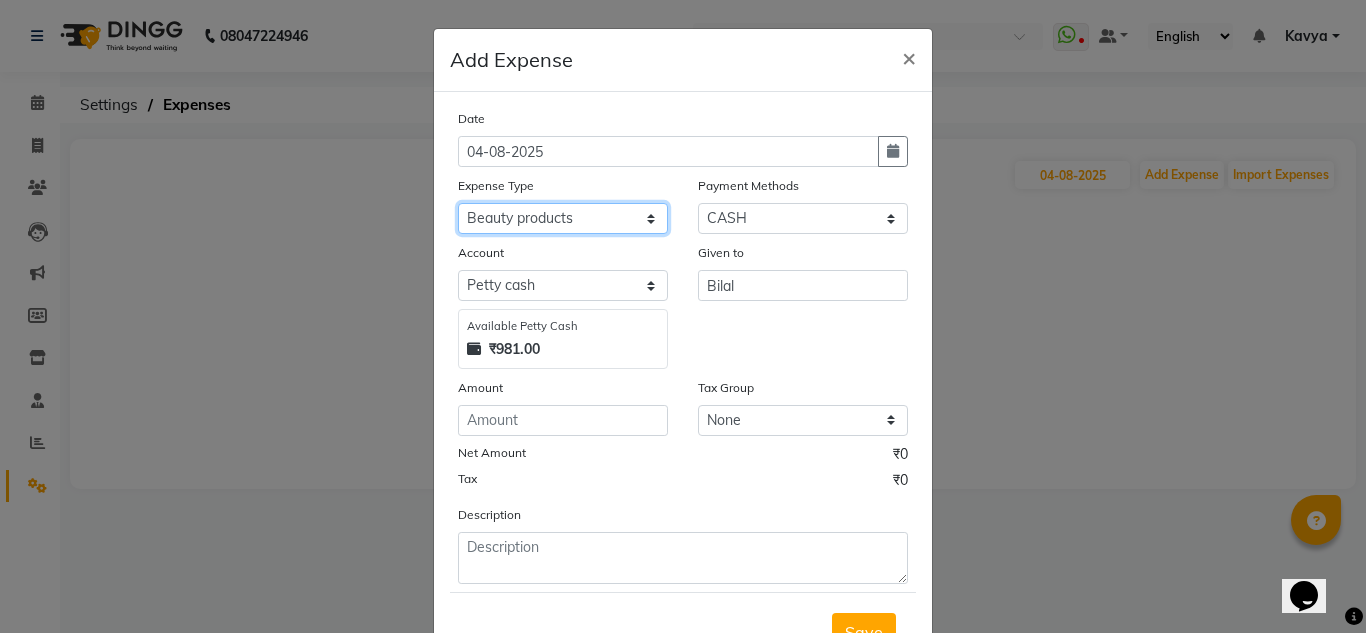 scroll, scrollTop: 83, scrollLeft: 0, axis: vertical 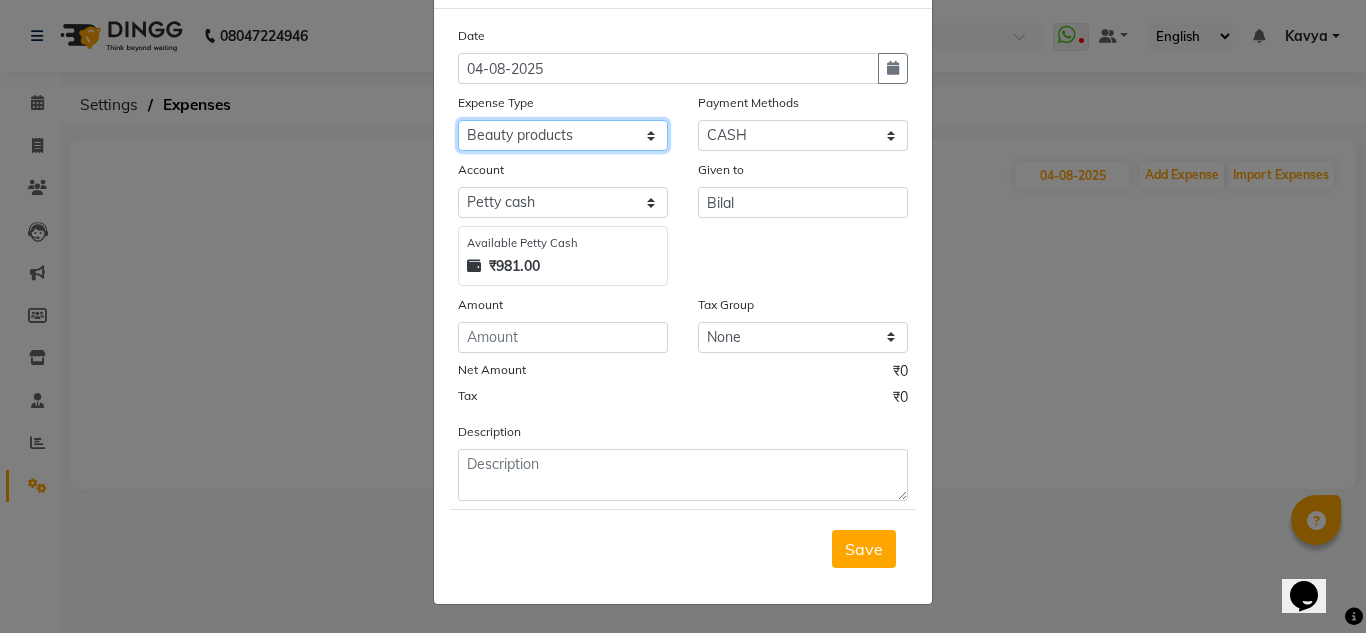click on "Select acetone Advance Salary bank deposite BBMP Beauty products Bed charges BIRTHDAY CAKE Bonus Carpenter CASH EXPENSE VOUCHER Cash handover chocolate for store cleaning things Client Refreshment coconut water for clients COFFEE coffee cup coffee powder Commission Conveyance Cotton Courier decoration Diesel for generator Donation Drinking Water Electricity Eyelashes return Face mask floor cleaner flowers daily garbage generator diesel green tea GST handover HANDWASH House Keeping Material House keeping Salary Incentive Internet Bill juice LAUNDRY Maintainance Marketing Medical Membership Milk Milk miscelleneous Naturals salon NEWSPAPER O T Other Pantry PETROL Phone Bill Plants plumber pooja items Porter priest Product Purchase product return Product sale puja items RAPIDO Refund Rent Shop Rent Staff Accommodation Royalty Salary Staff cab charges Staff dinner Staff Flight Ticket Staff  Hiring from another Branch Staff Snacks Stationary STORE OPENING CHARGE sugar sweets TEAM DINNER TIPS Tissue Transgender" 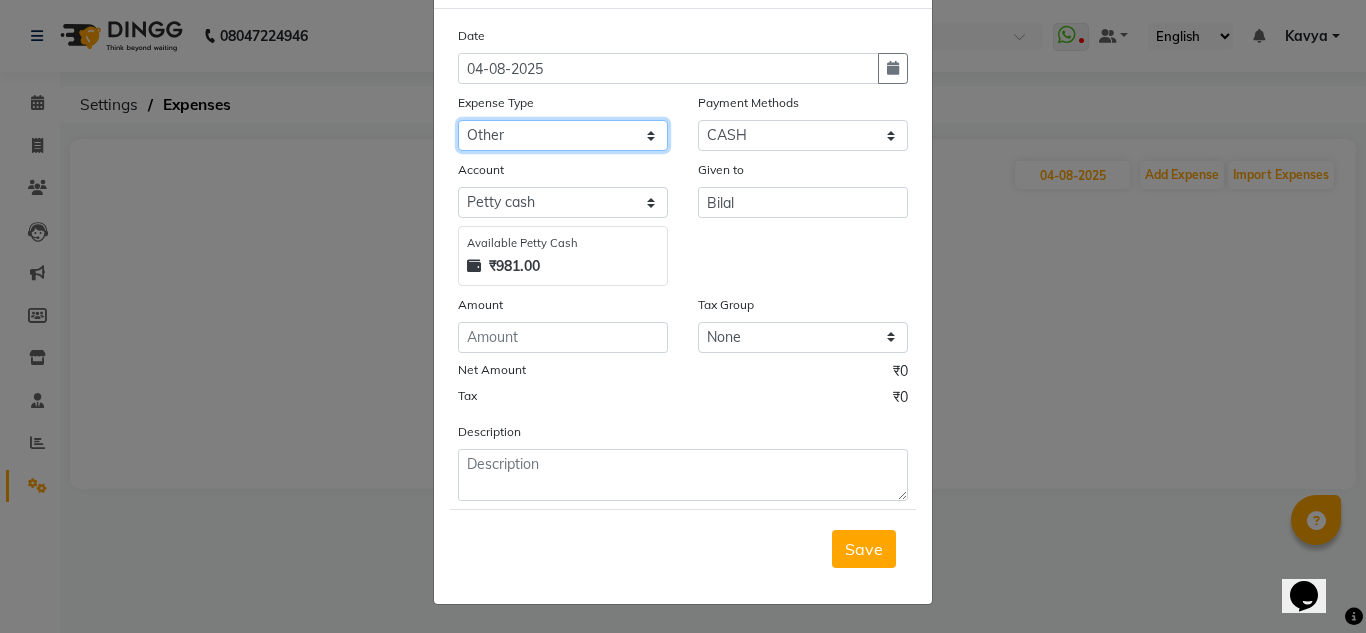 click on "Select acetone Advance Salary bank deposite BBMP Beauty products Bed charges BIRTHDAY CAKE Bonus Carpenter CASH EXPENSE VOUCHER Cash handover chocolate for store cleaning things Client Refreshment coconut water for clients COFFEE coffee cup coffee powder Commission Conveyance Cotton Courier decoration Diesel for generator Donation Drinking Water Electricity Eyelashes return Face mask floor cleaner flowers daily garbage generator diesel green tea GST handover HANDWASH House Keeping Material House keeping Salary Incentive Internet Bill juice LAUNDRY Maintainance Marketing Medical Membership Milk Milk miscelleneous Naturals salon NEWSPAPER O T Other Pantry PETROL Phone Bill Plants plumber pooja items Porter priest Product Purchase product return Product sale puja items RAPIDO Refund Rent Shop Rent Staff Accommodation Royalty Salary Staff cab charges Staff dinner Staff Flight Ticket Staff  Hiring from another Branch Staff Snacks Stationary STORE OPENING CHARGE sugar sweets TEAM DINNER TIPS Tissue Transgender" 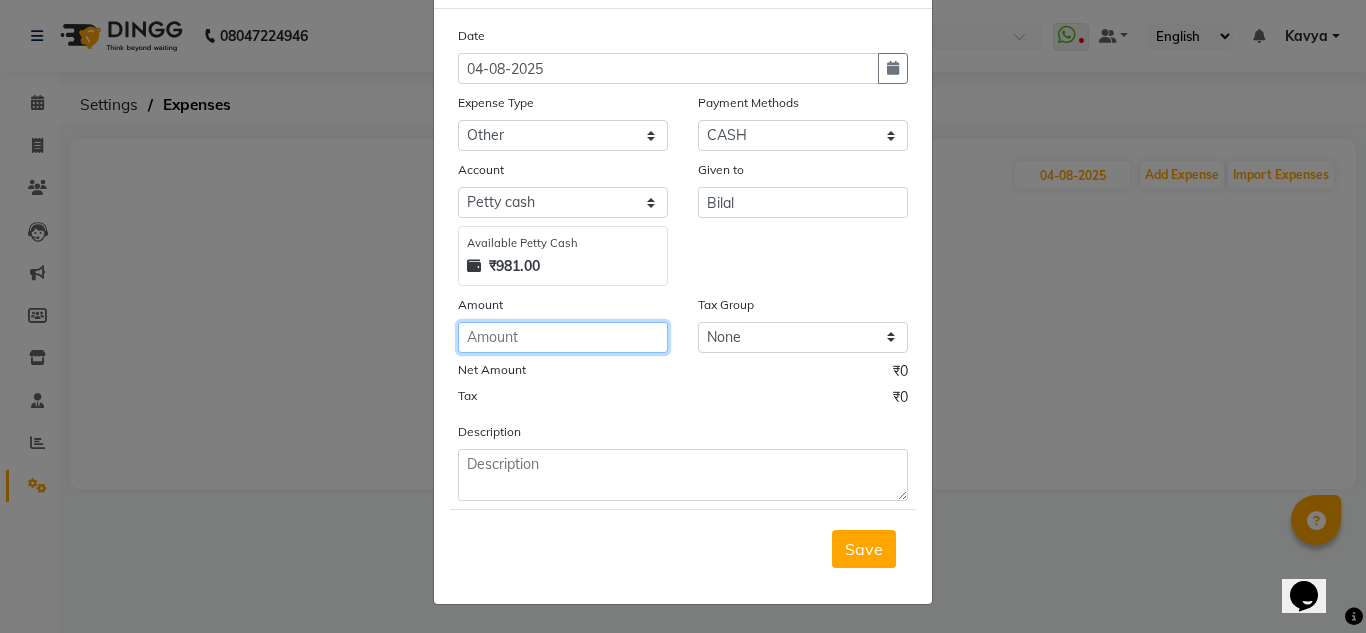 click 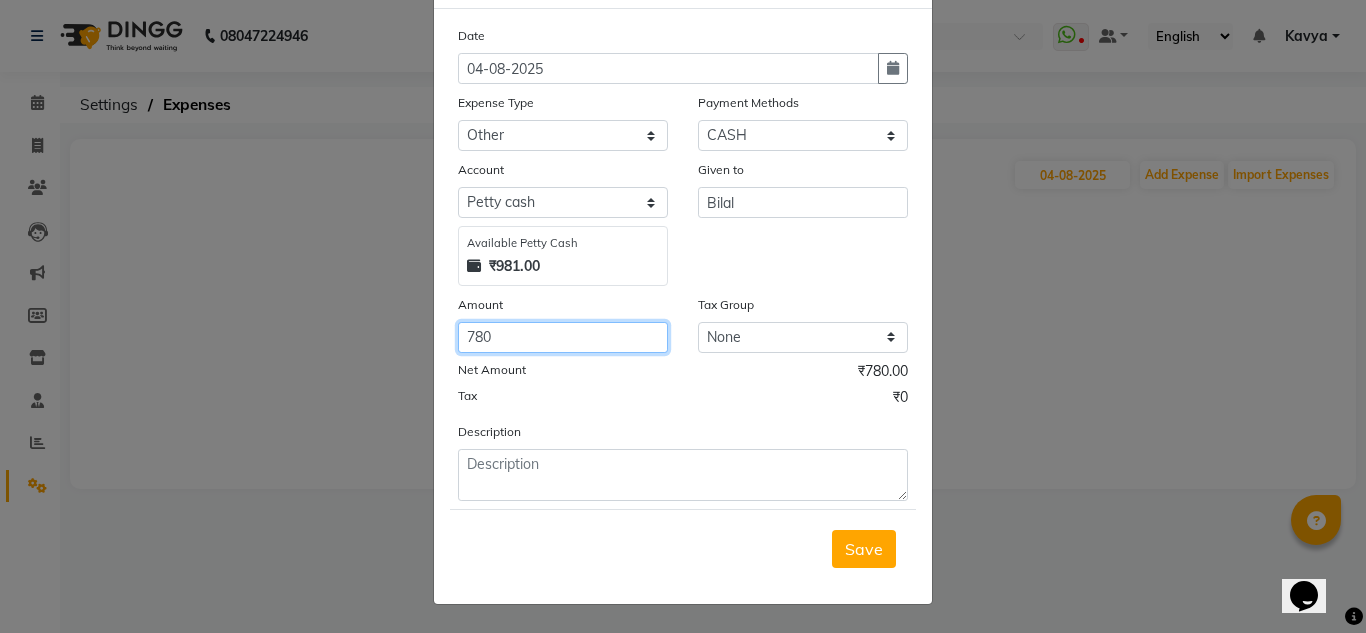 type on "780" 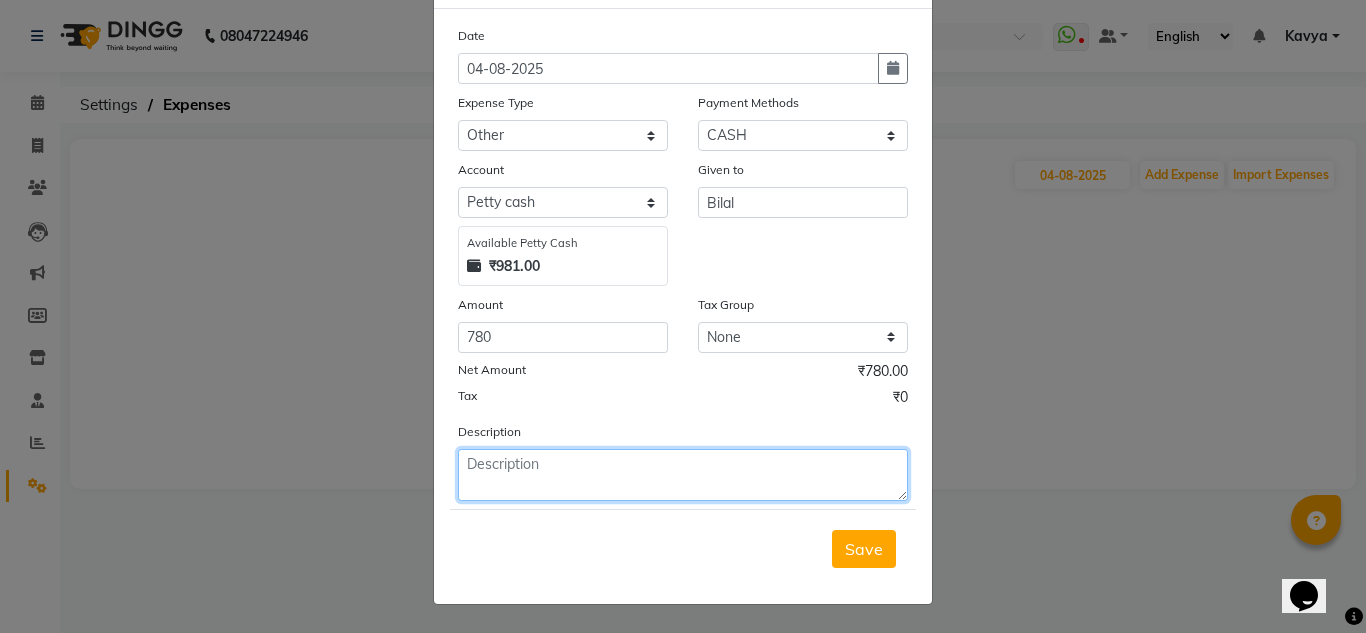 click 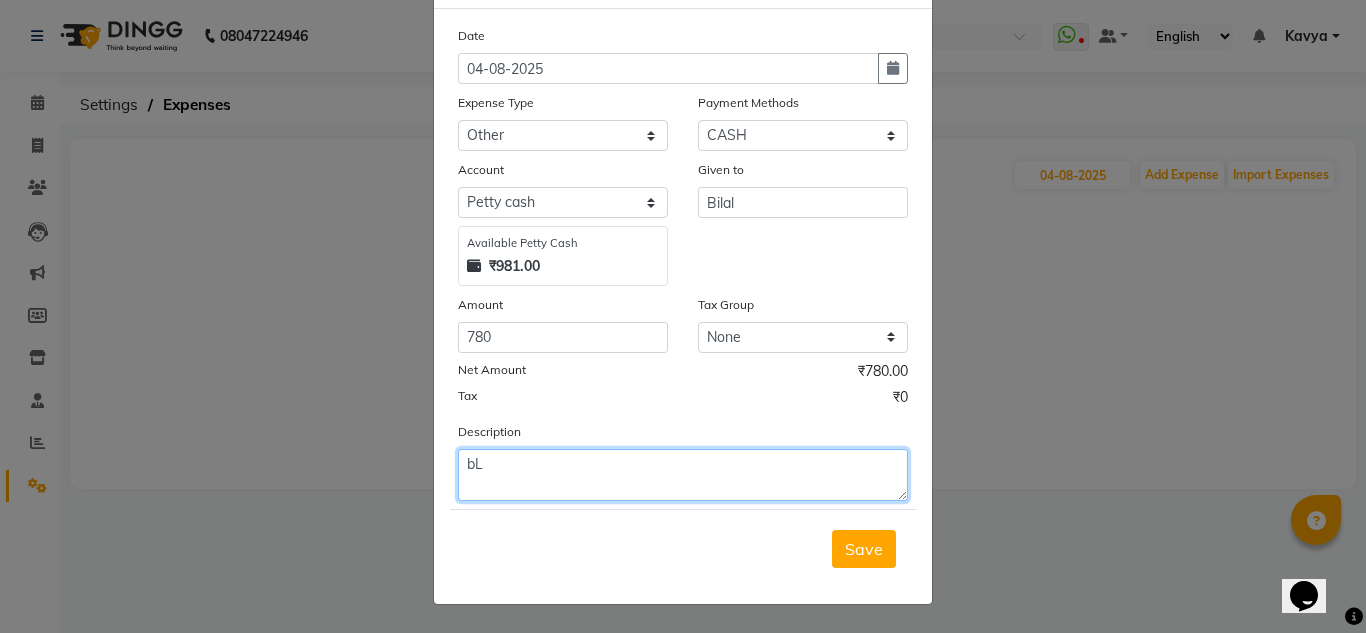 type on "b" 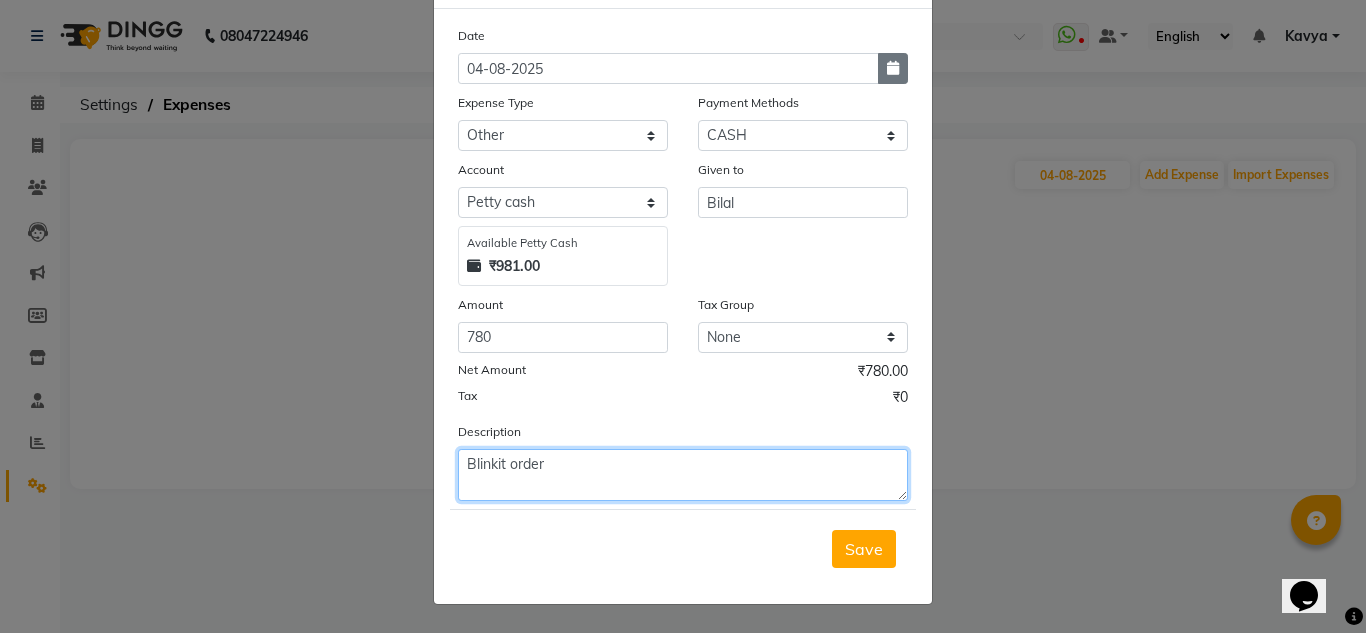 type on "Blinkit order" 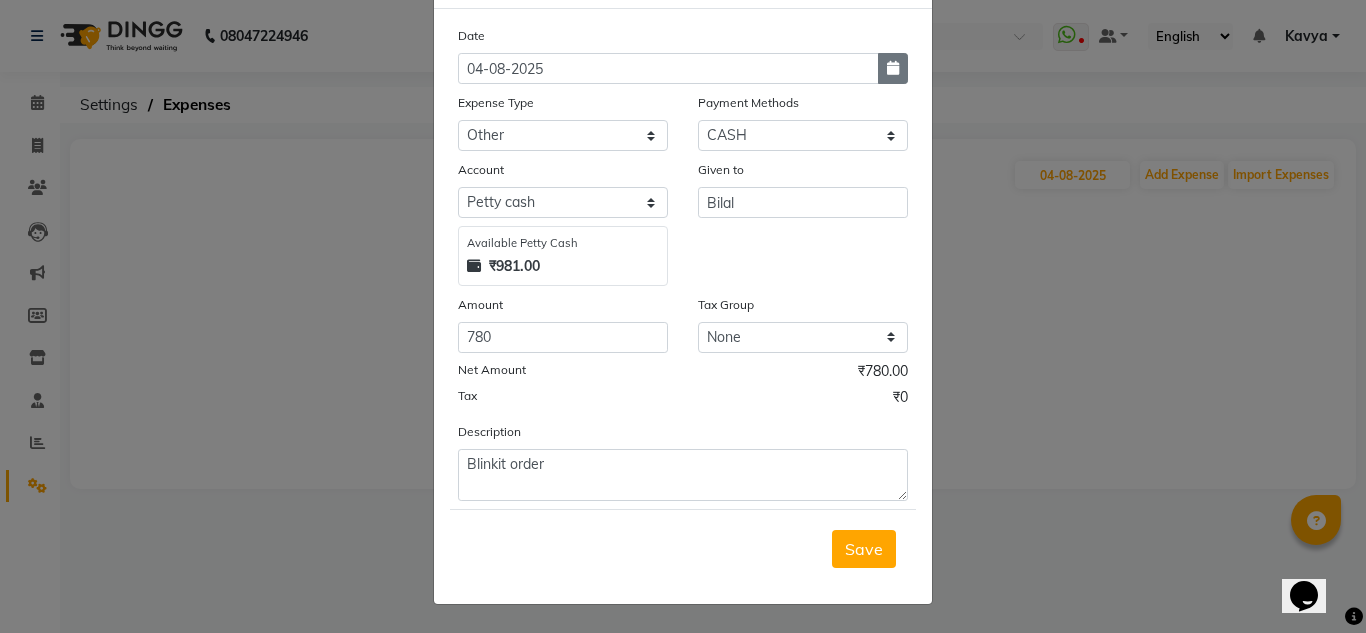 click 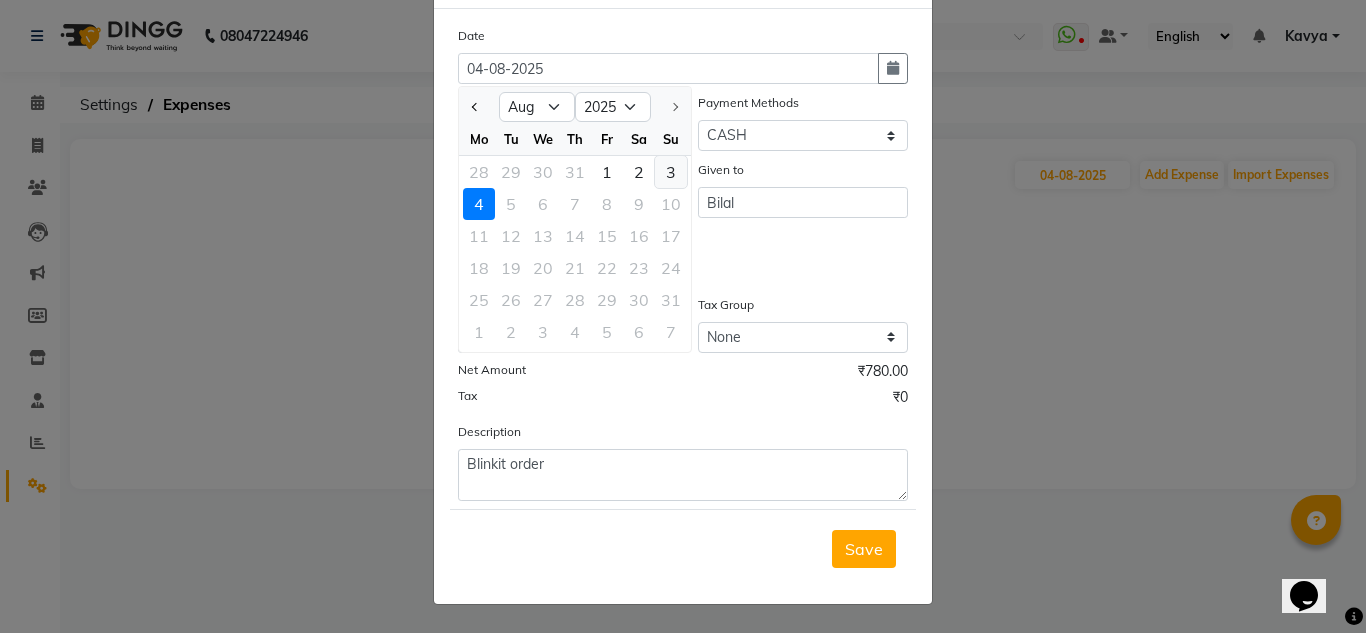 click on "3" 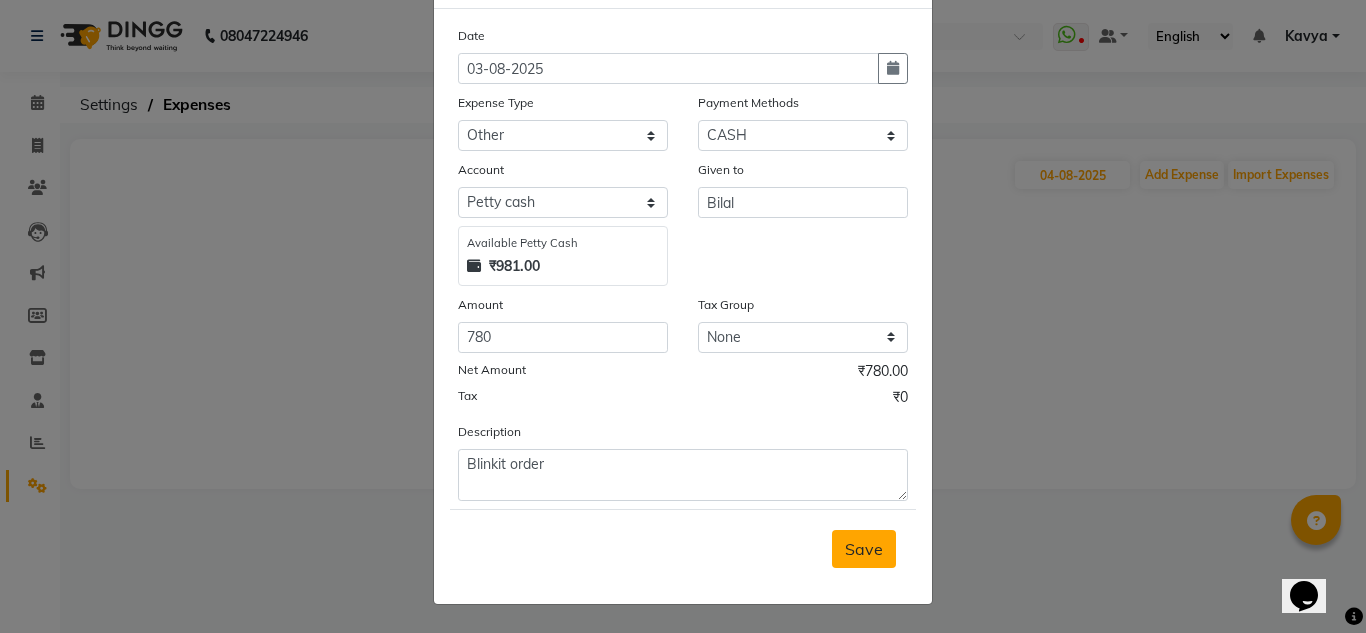 click on "Save" at bounding box center (864, 549) 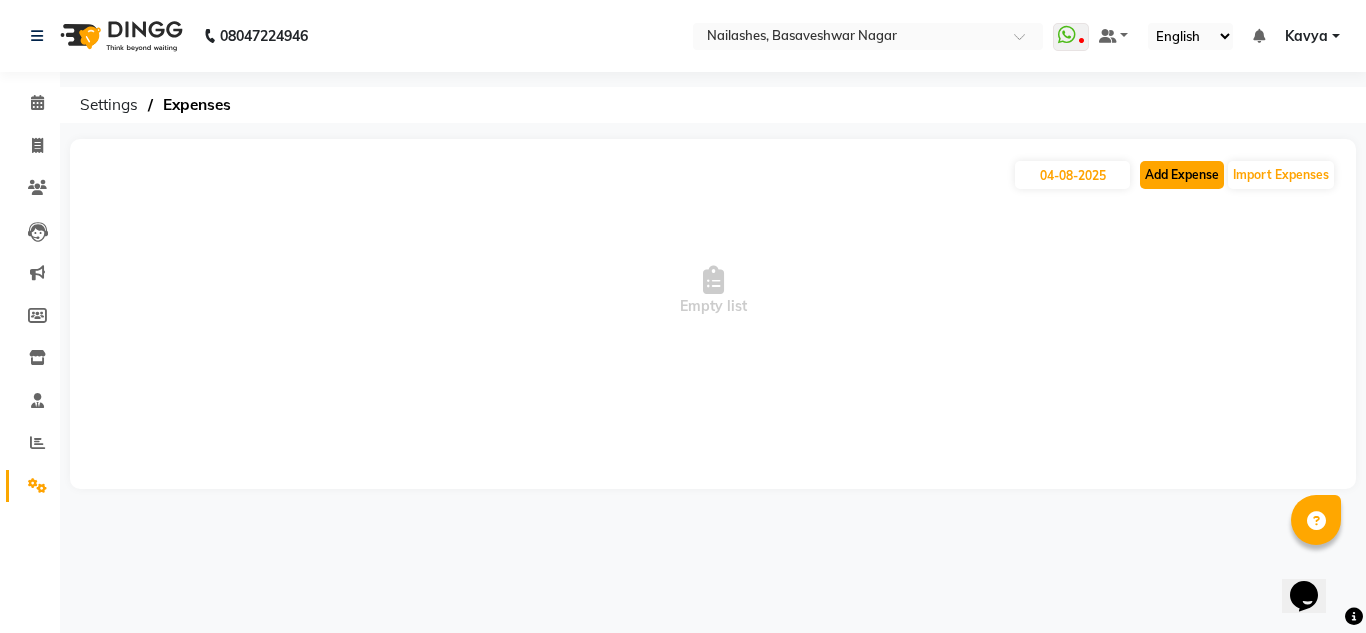 click on "Add Expense" 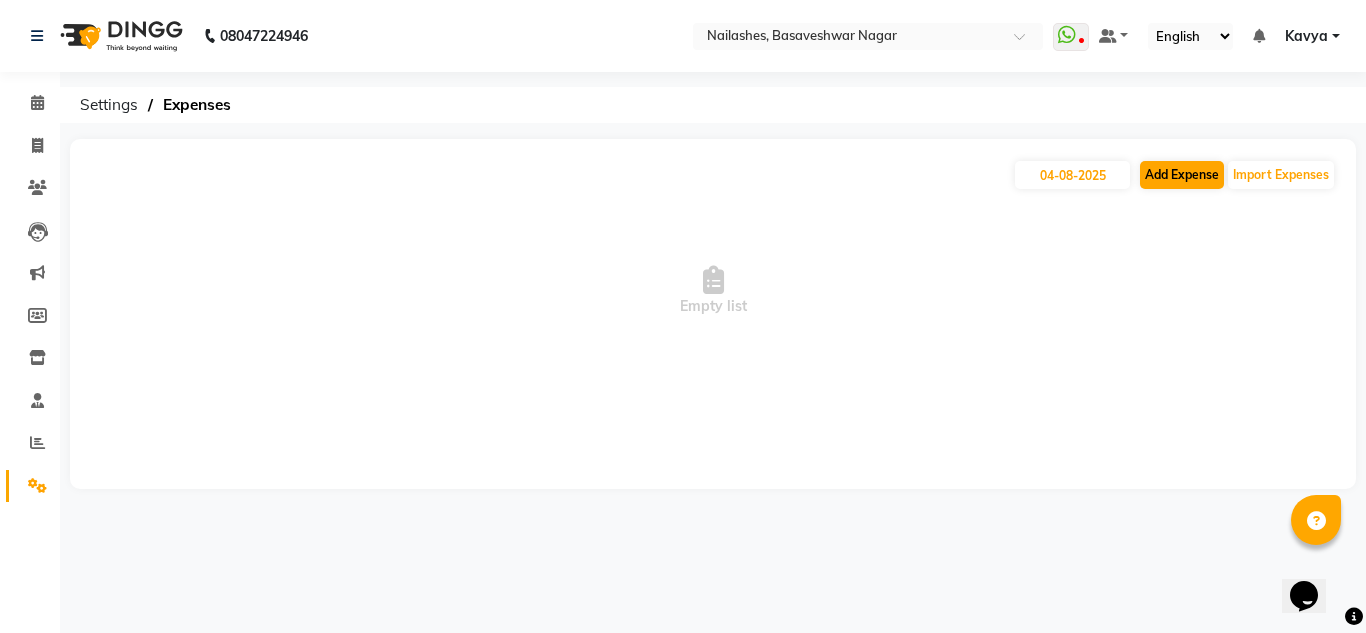 select on "1" 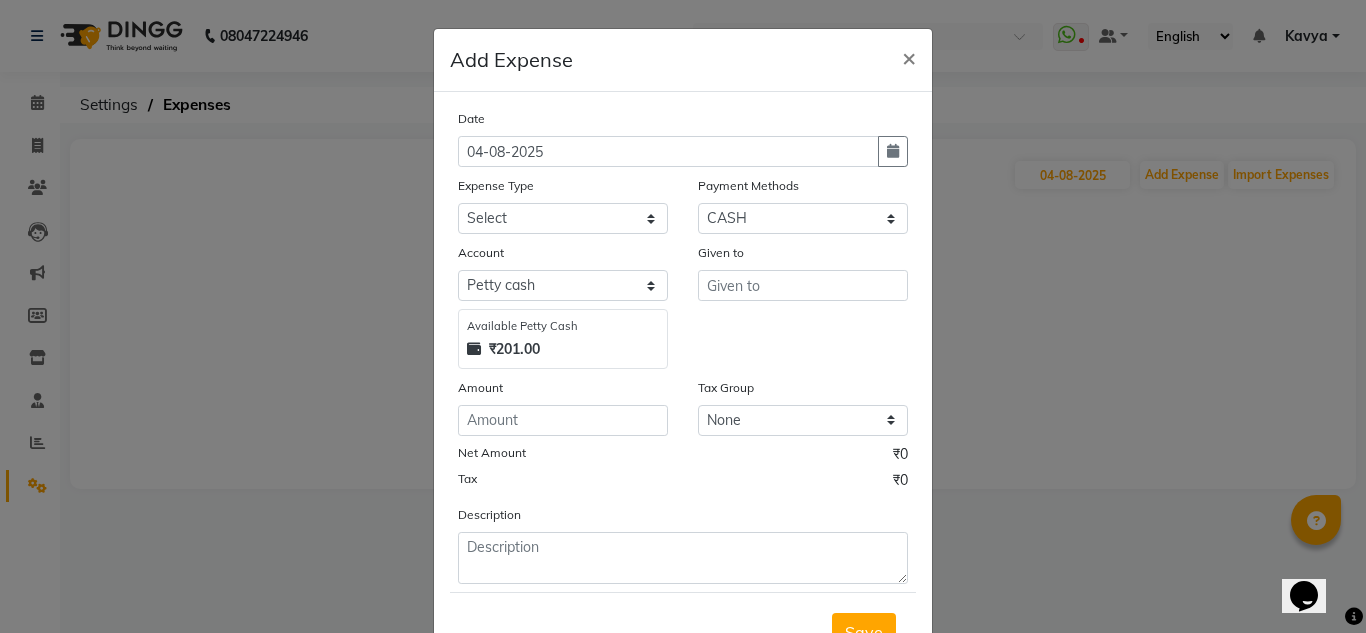 click on "Add Expense  × Date 04-08-2025 Expense Type Select acetone Advance Salary bank deposite BBMP Beauty products Bed charges BIRTHDAY CAKE Bonus Carpenter CASH EXPENSE VOUCHER Cash handover chocolate for store cleaning things Client Refreshment coconut water for clients COFFEE coffee cup coffee powder Commission Conveyance Cotton Courier decoration Diesel for generator Donation Drinking Water Electricity Eyelashes return Face mask floor cleaner flowers daily garbage generator diesel green tea GST handover HANDWASH House Keeping Material House keeping Salary Incentive Internet Bill juice LAUNDRY Maintainance Marketing Medical Membership Milk Milk miscelleneous Naturals salon NEWSPAPER O T Other Pantry PETROL Phone Bill Plants plumber pooja items Porter priest Product Purchase product return Product sale puja items RAPIDO Refund Rent Shop Rent Staff Accommodation Royalty Salary Staff cab charges Staff dinner Staff Flight Ticket Staff  Hiring from another Branch Staff Snacks Stationary STORE OPENING CHARGE sugar" 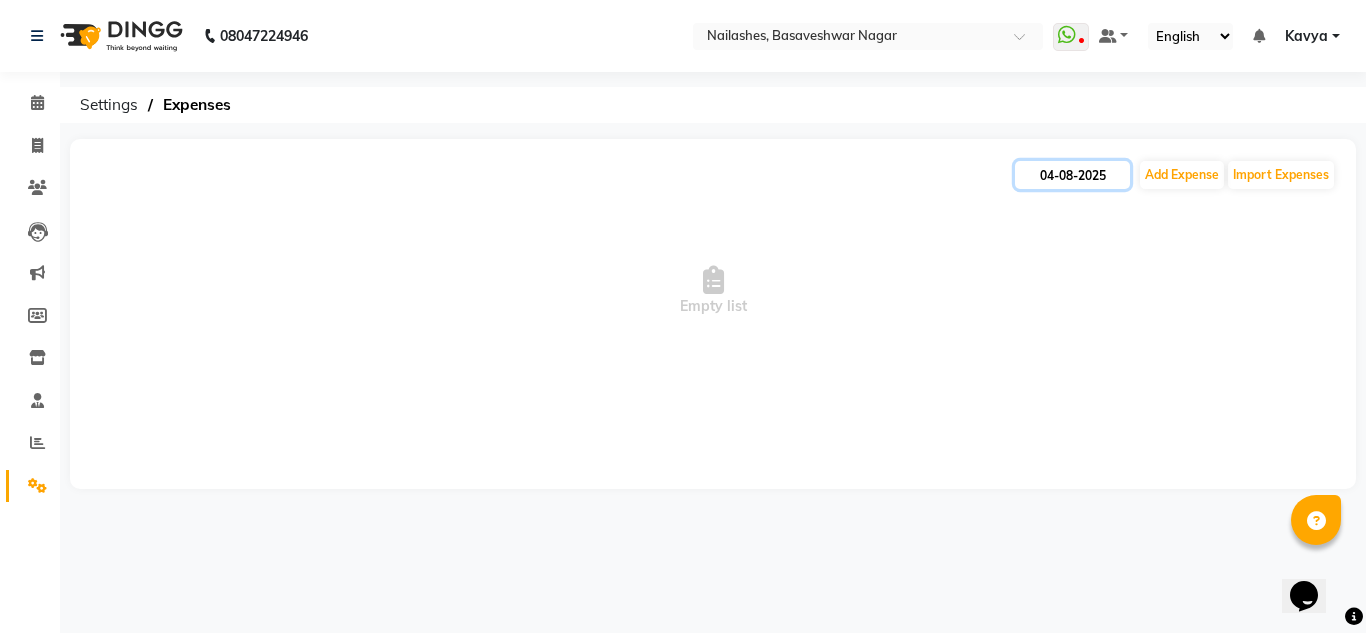 click on "04-08-2025" 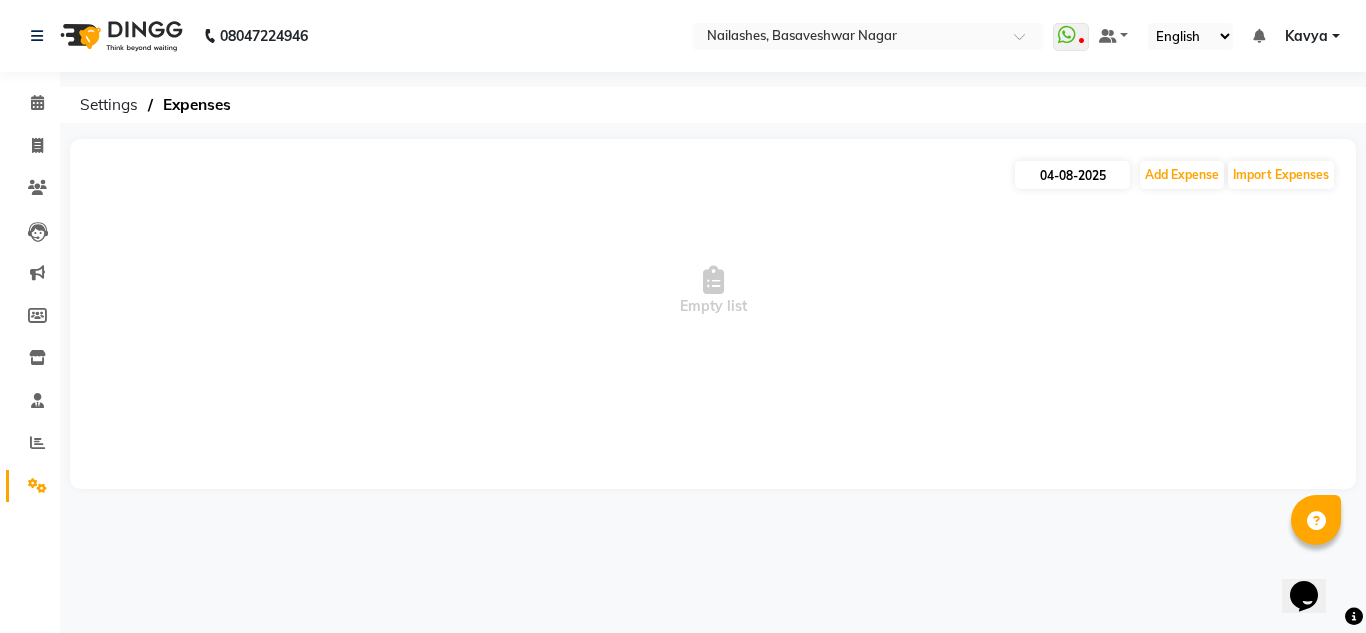 select on "8" 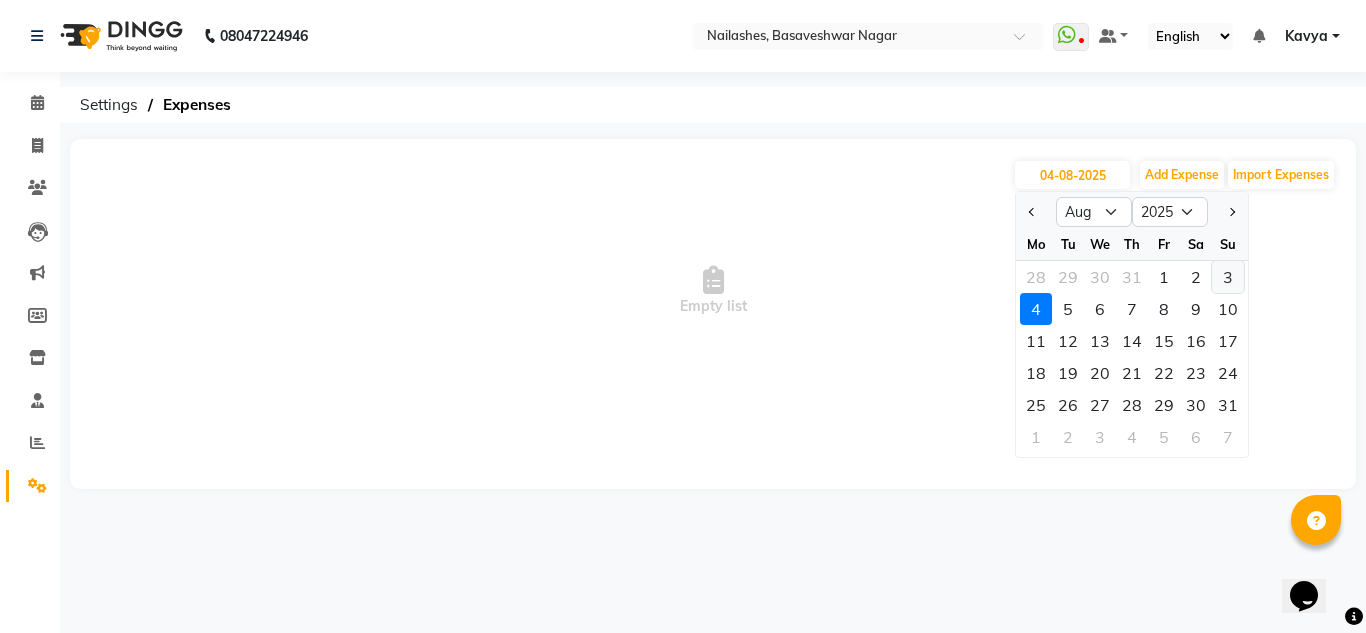 click on "3" 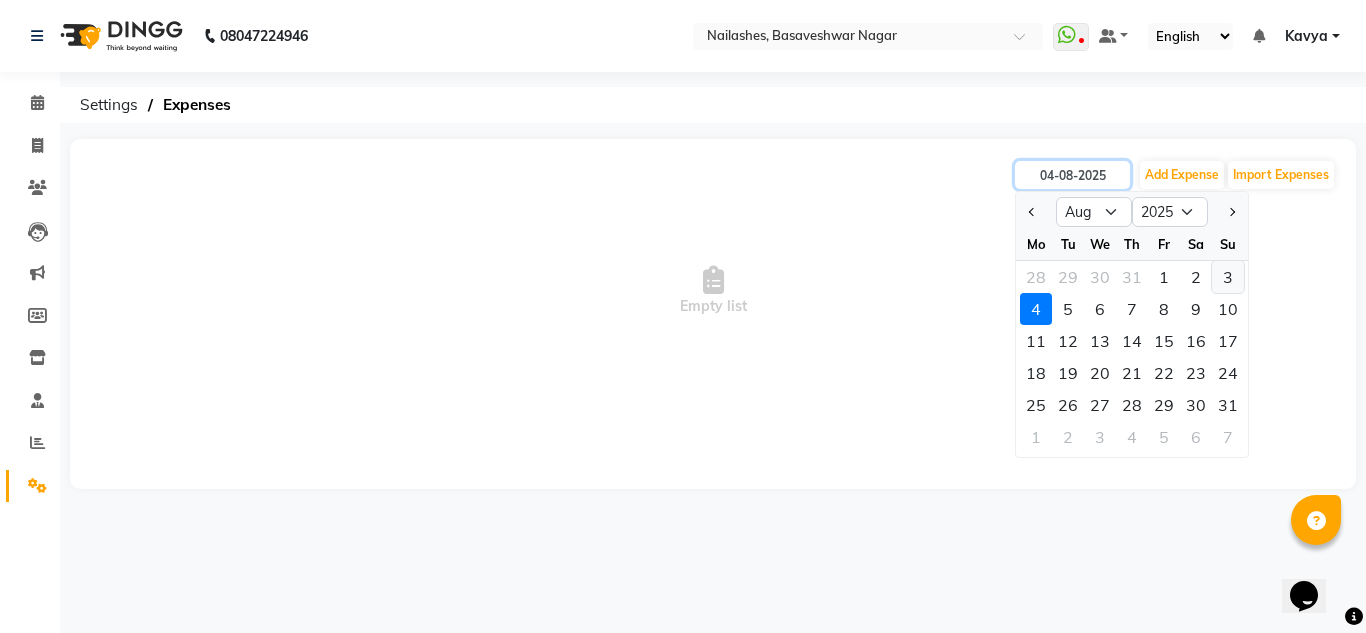 type on "03-08-2025" 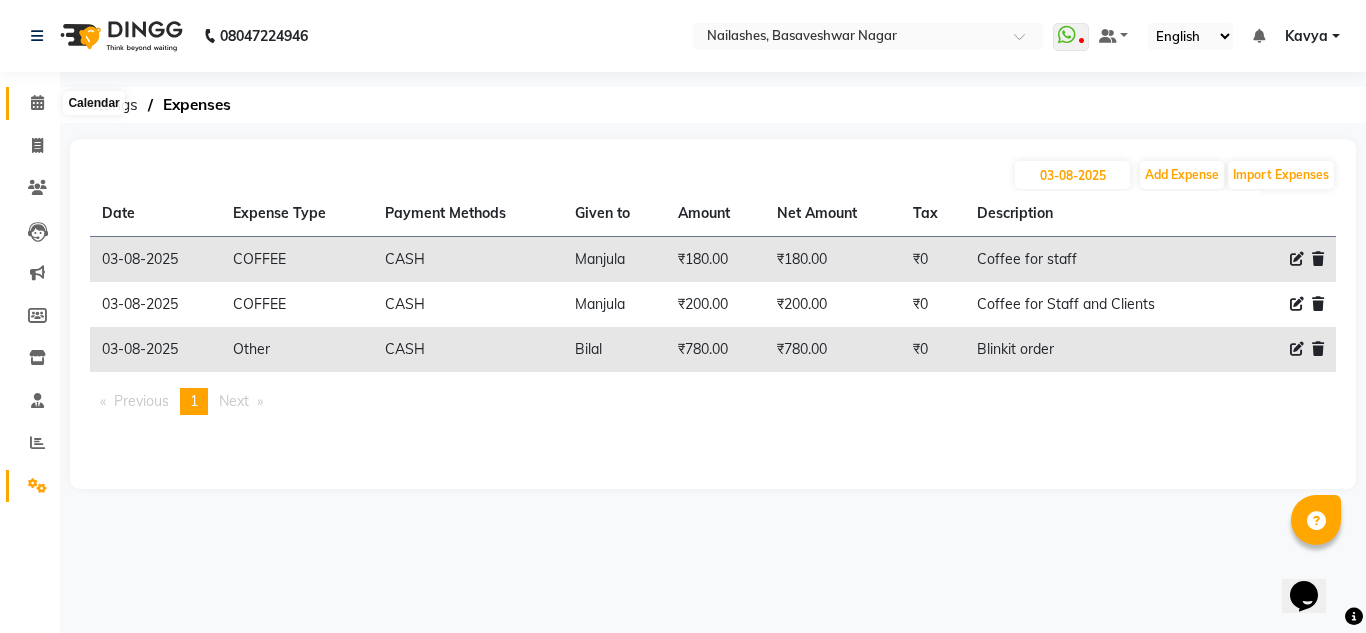 click 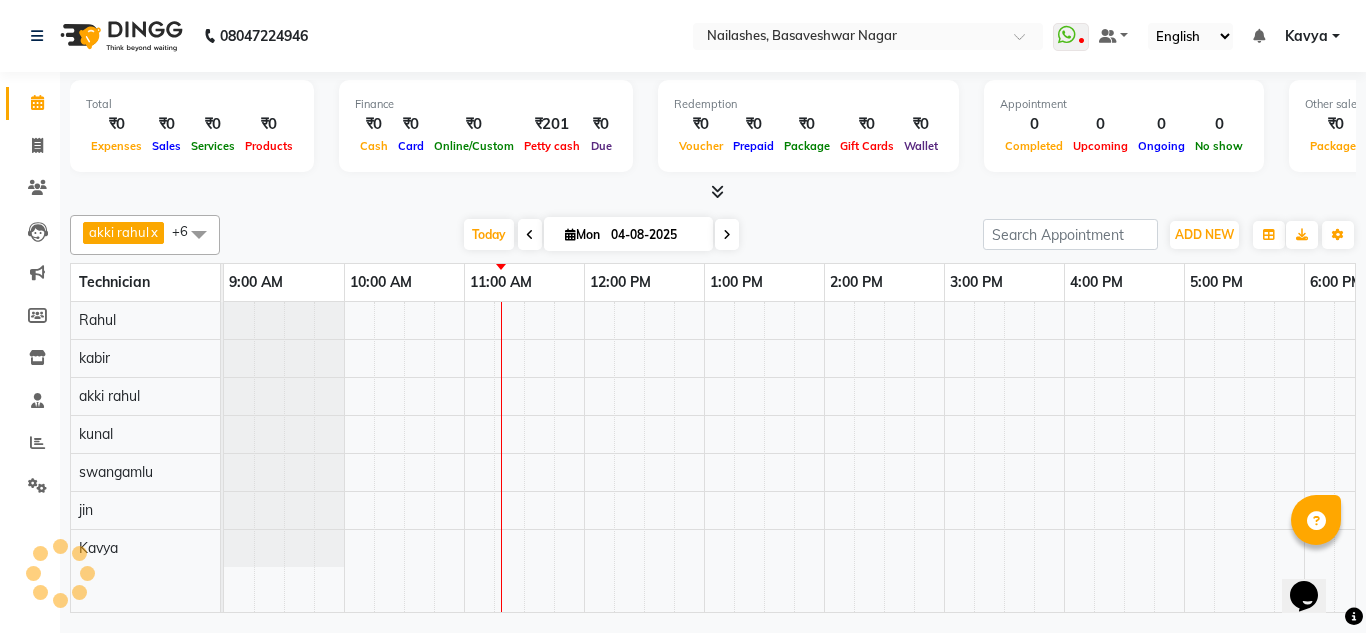 scroll, scrollTop: 0, scrollLeft: 0, axis: both 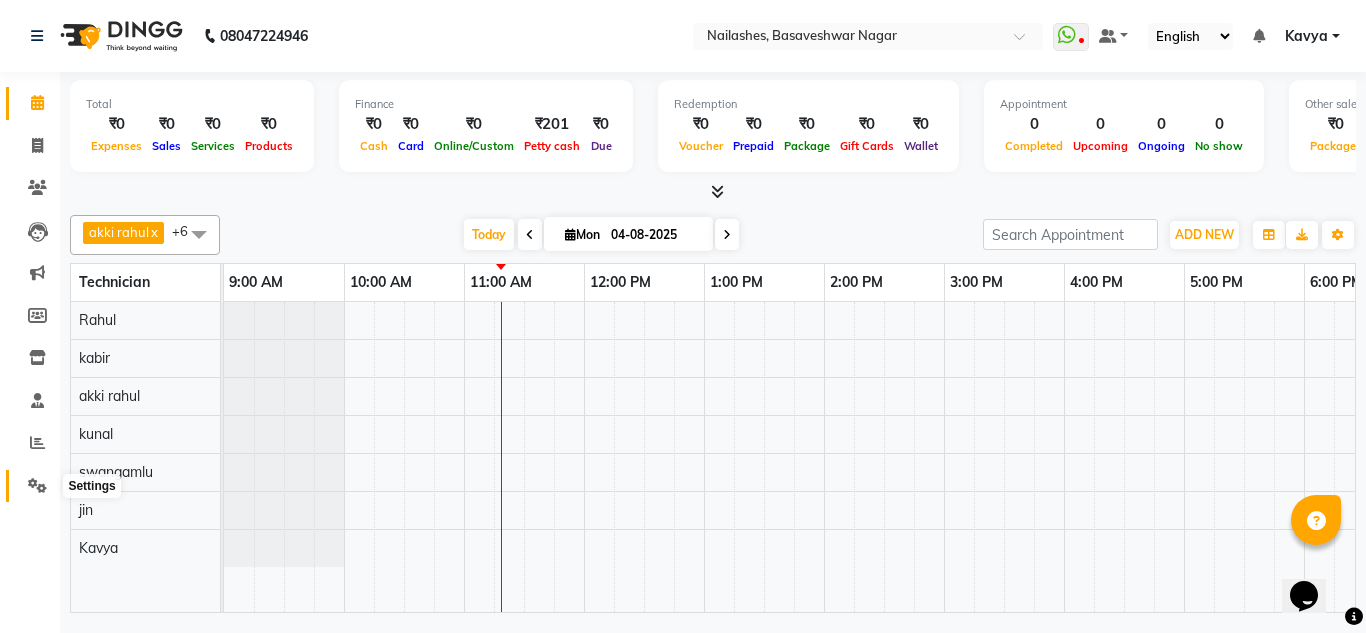 click 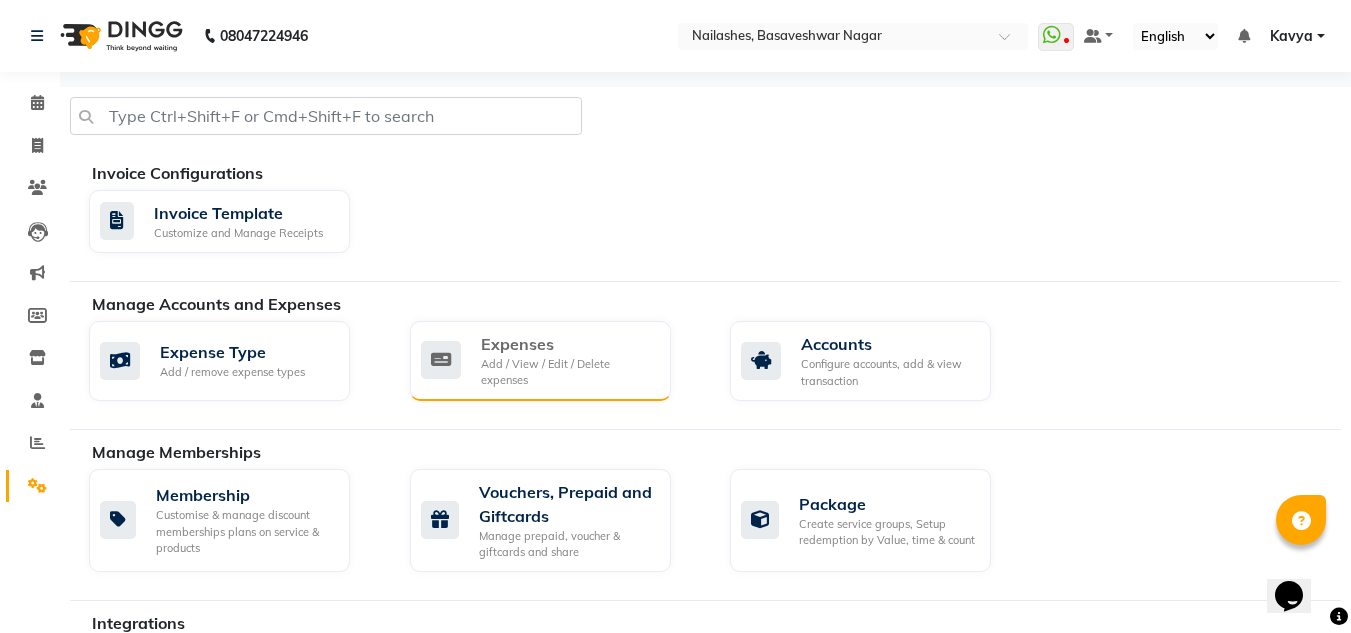 click on "Expenses Add / View / Edit / Delete expenses" 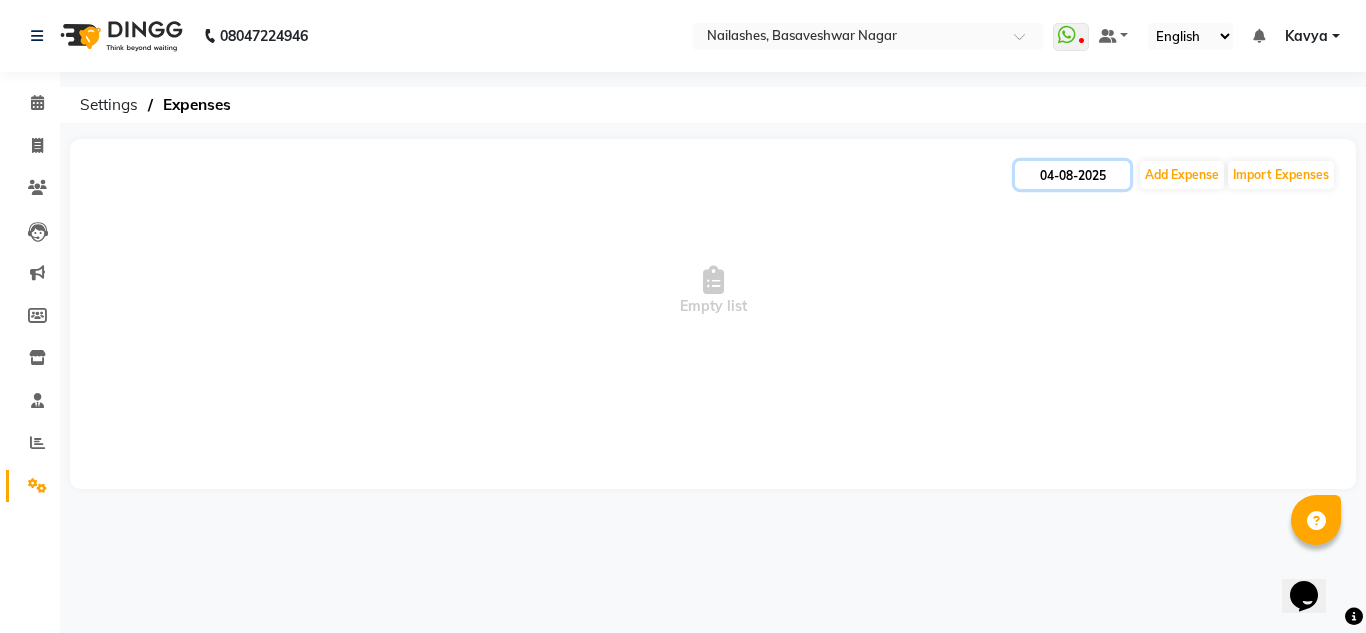click on "04-08-2025" 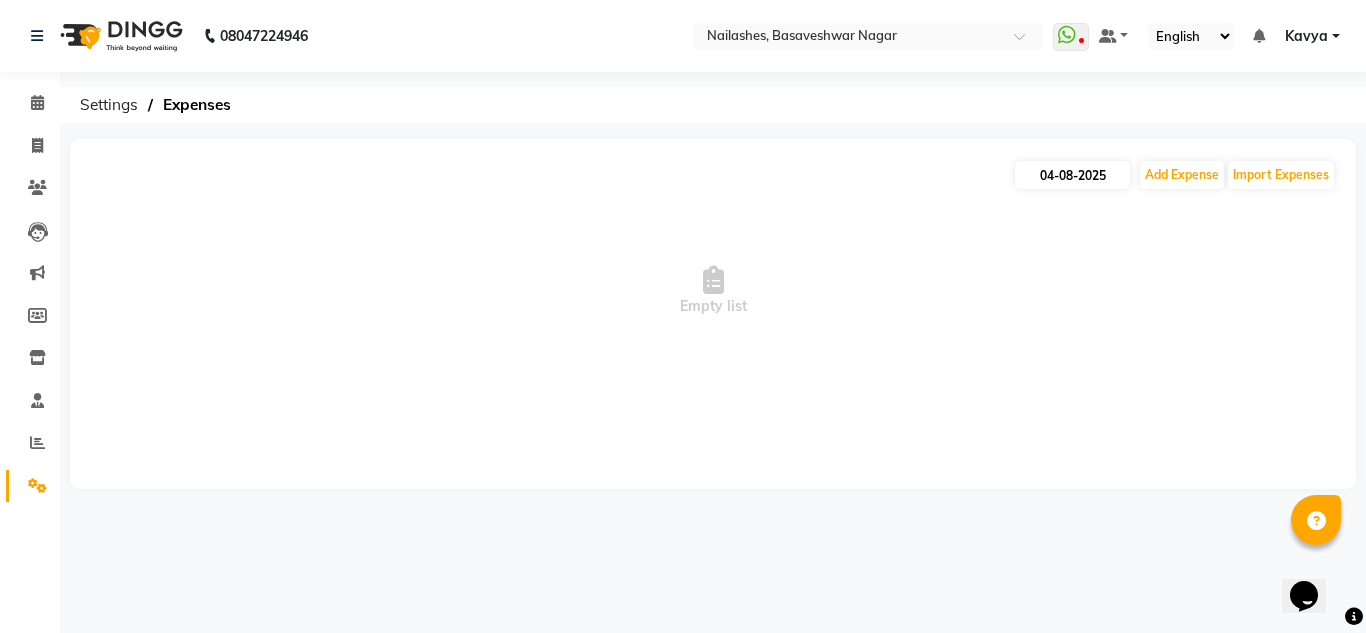 select on "8" 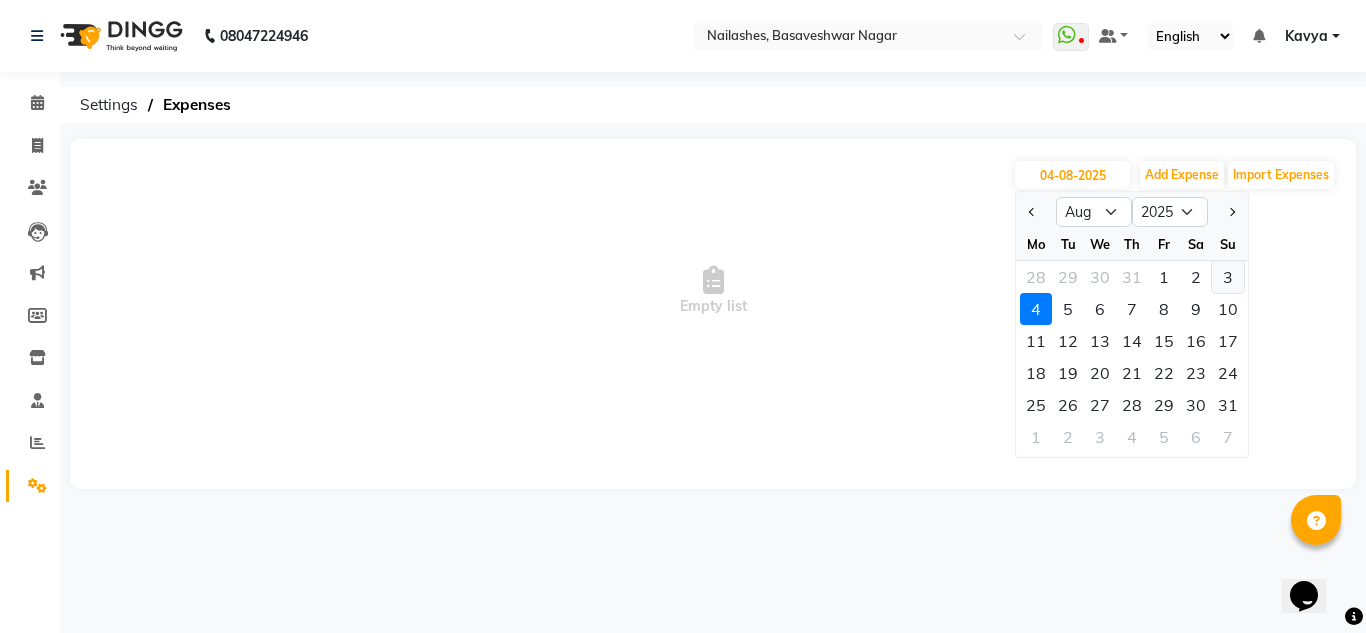 click on "3" 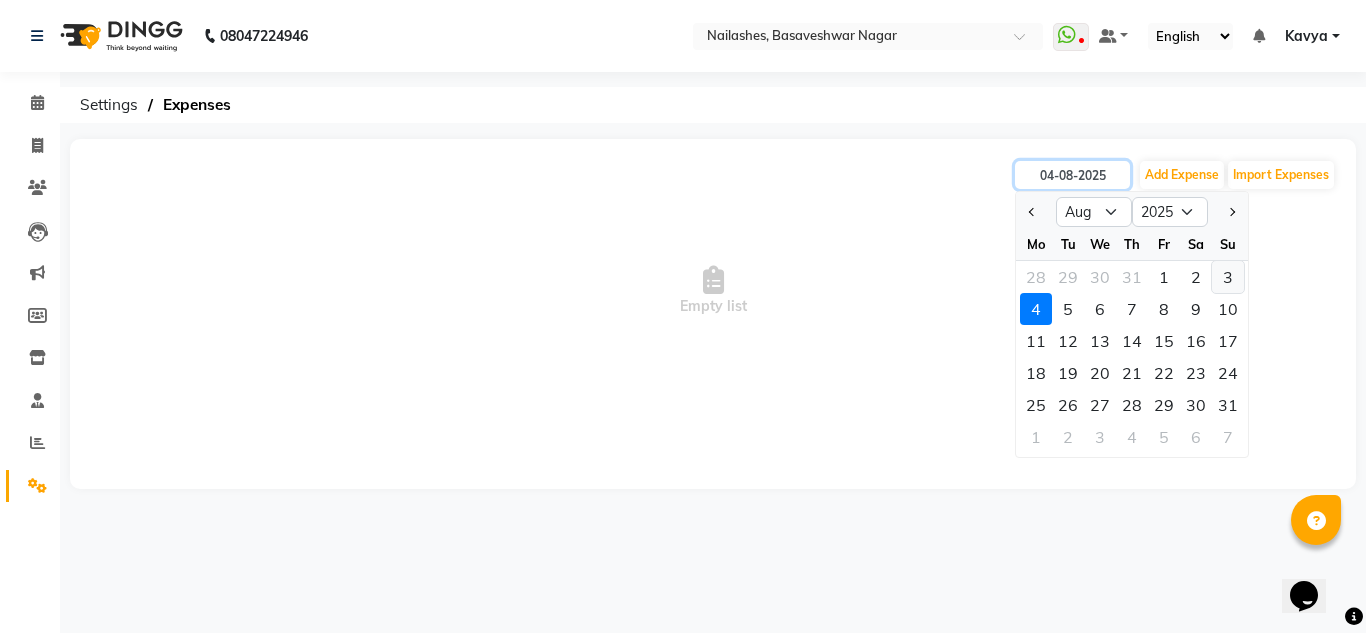 type on "03-08-2025" 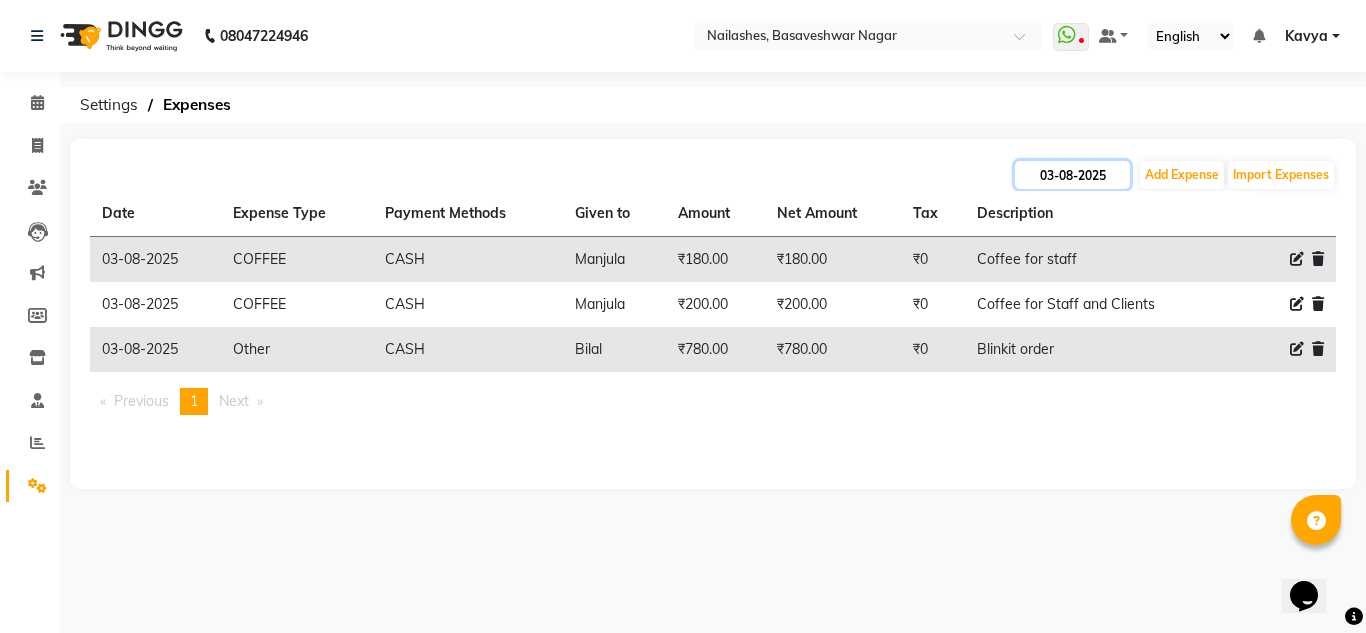 click on "03-08-2025" 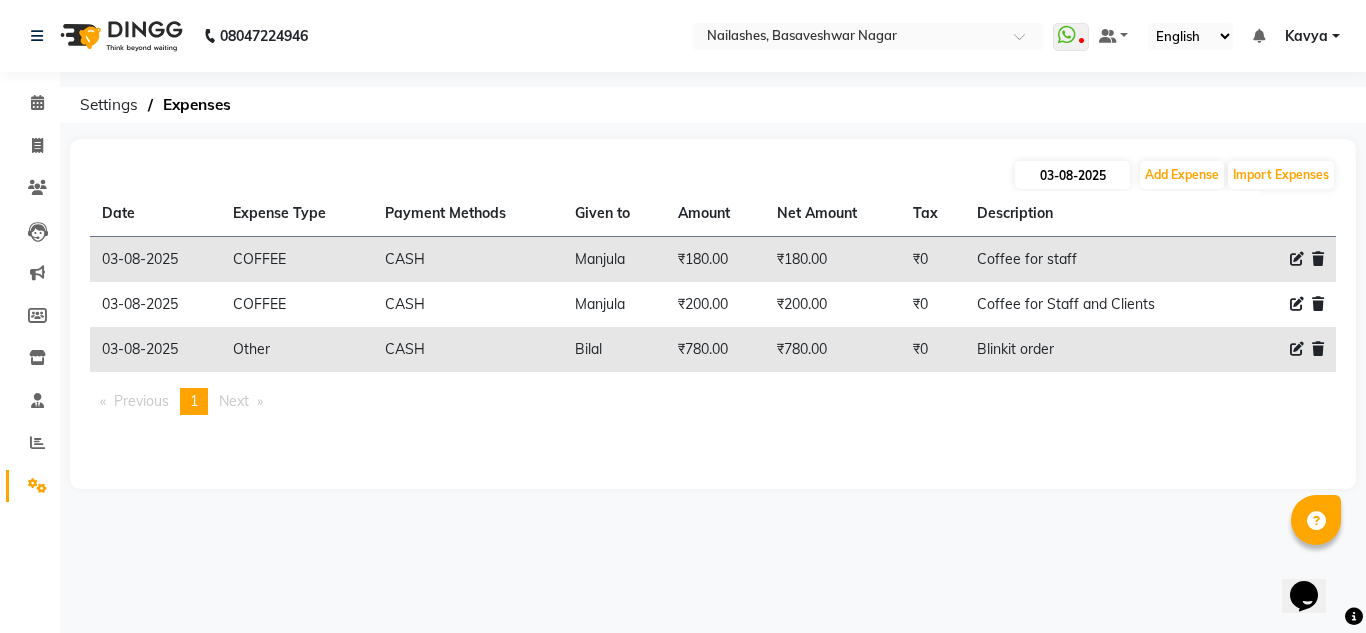 select on "8" 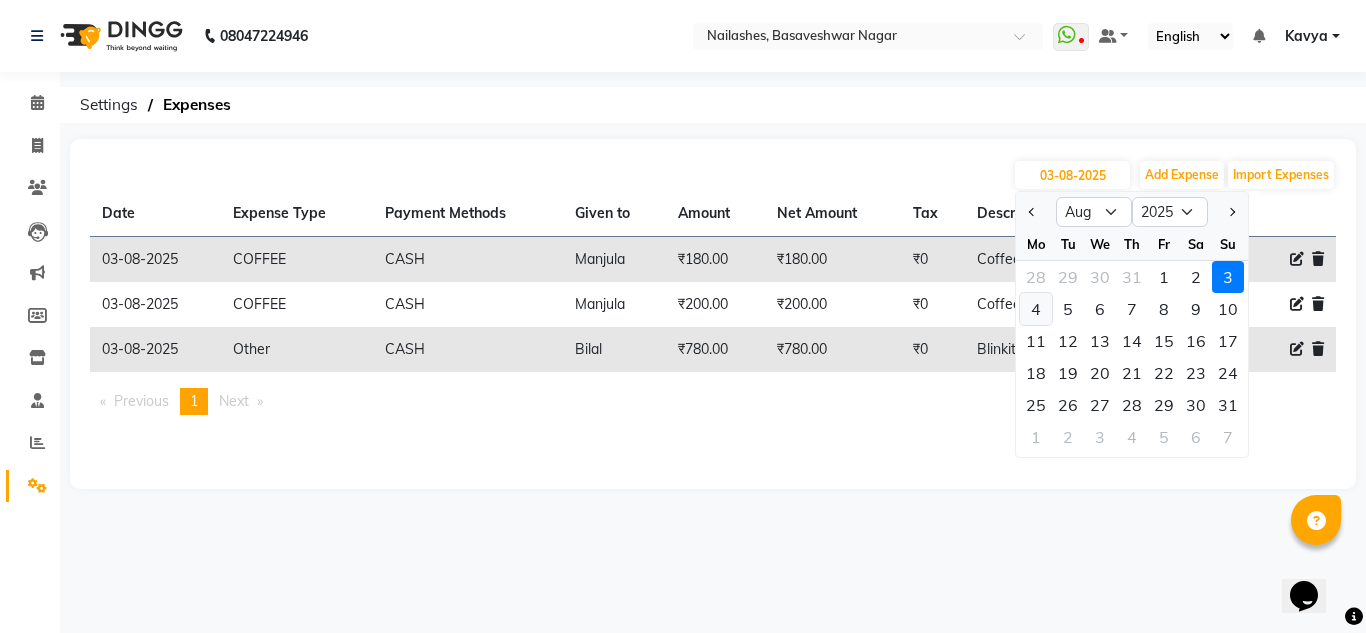 click on "4" 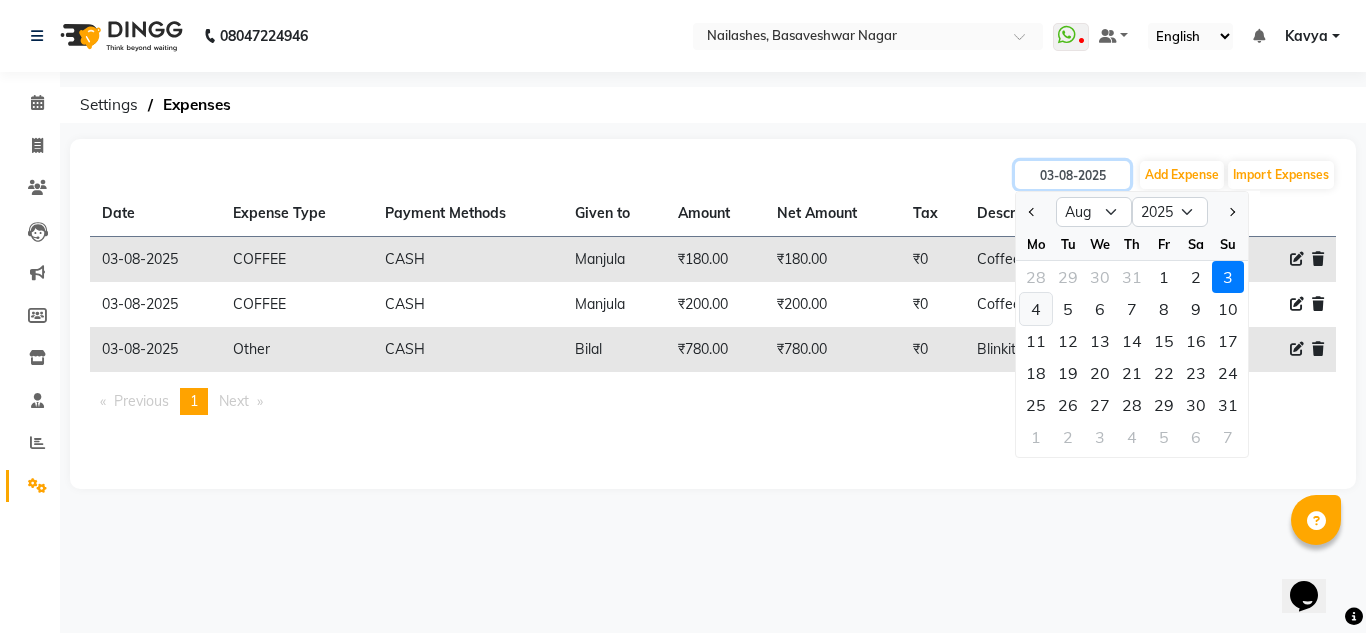type on "04-08-2025" 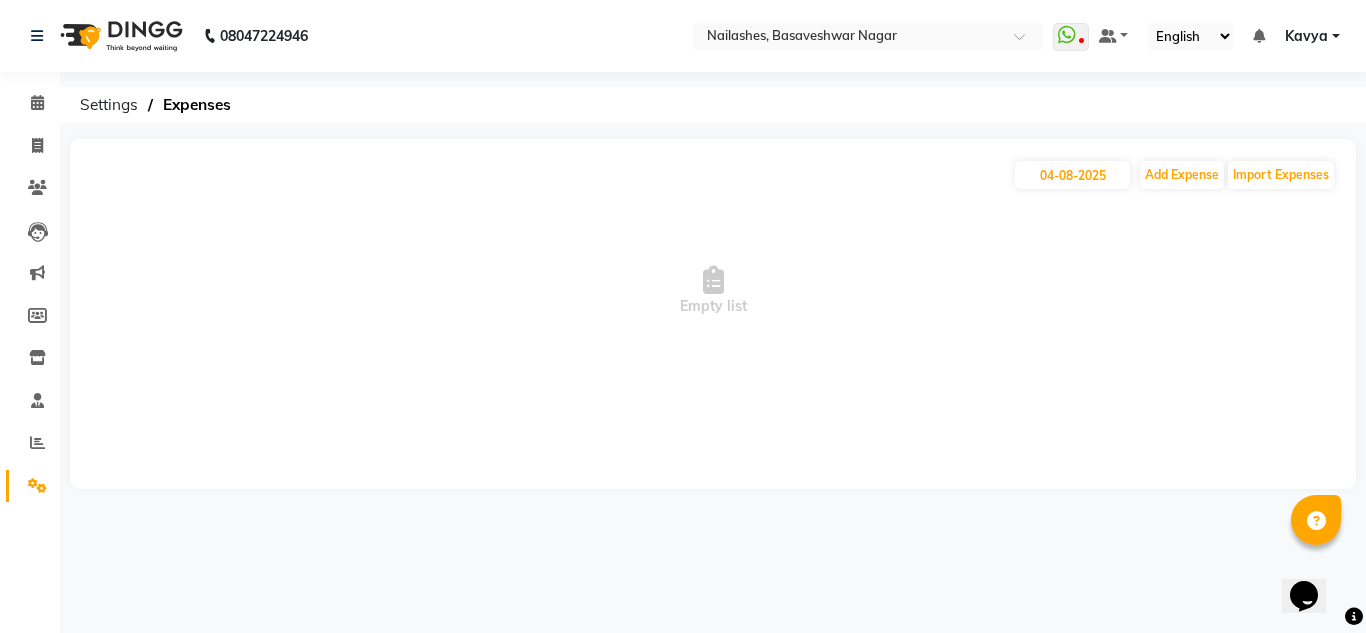 click on "Empty list" at bounding box center [713, 291] 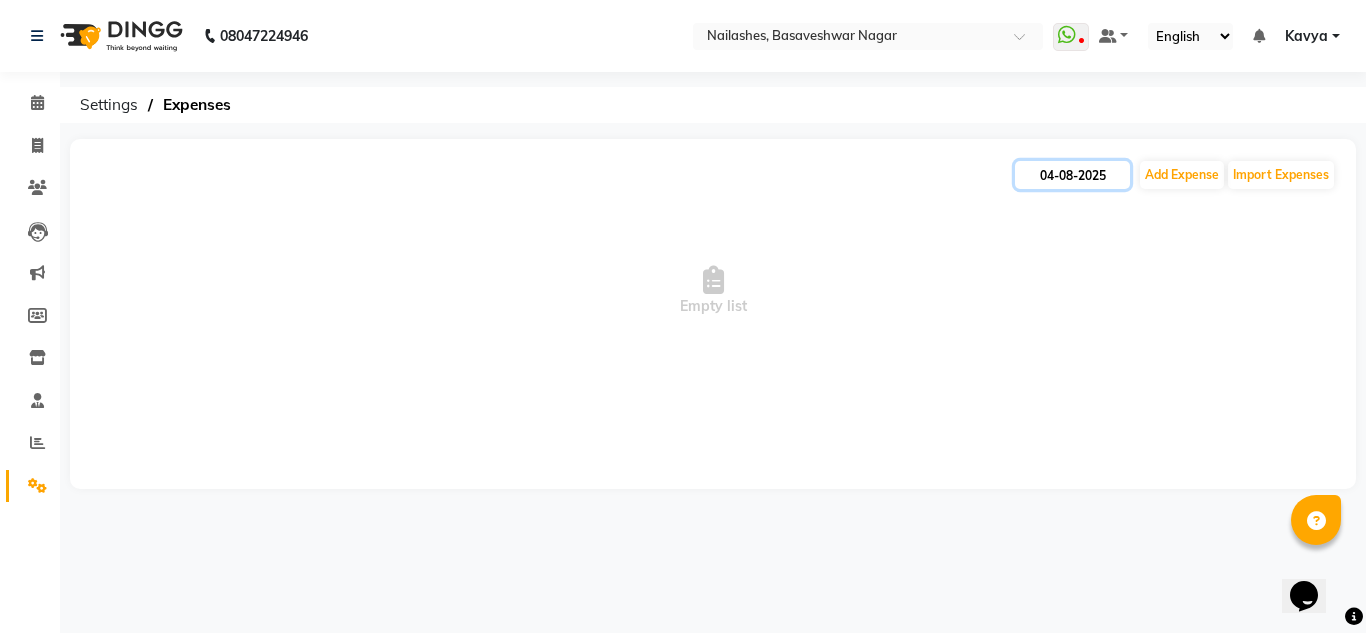 click on "04-08-2025" 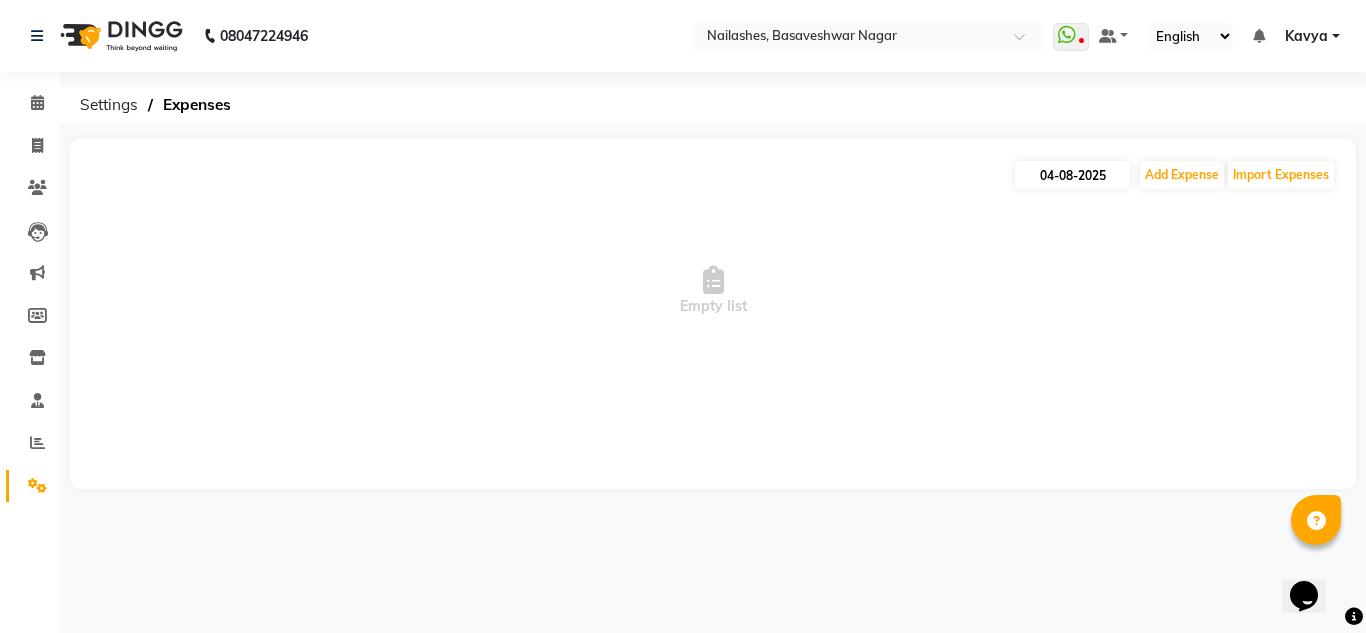 select on "8" 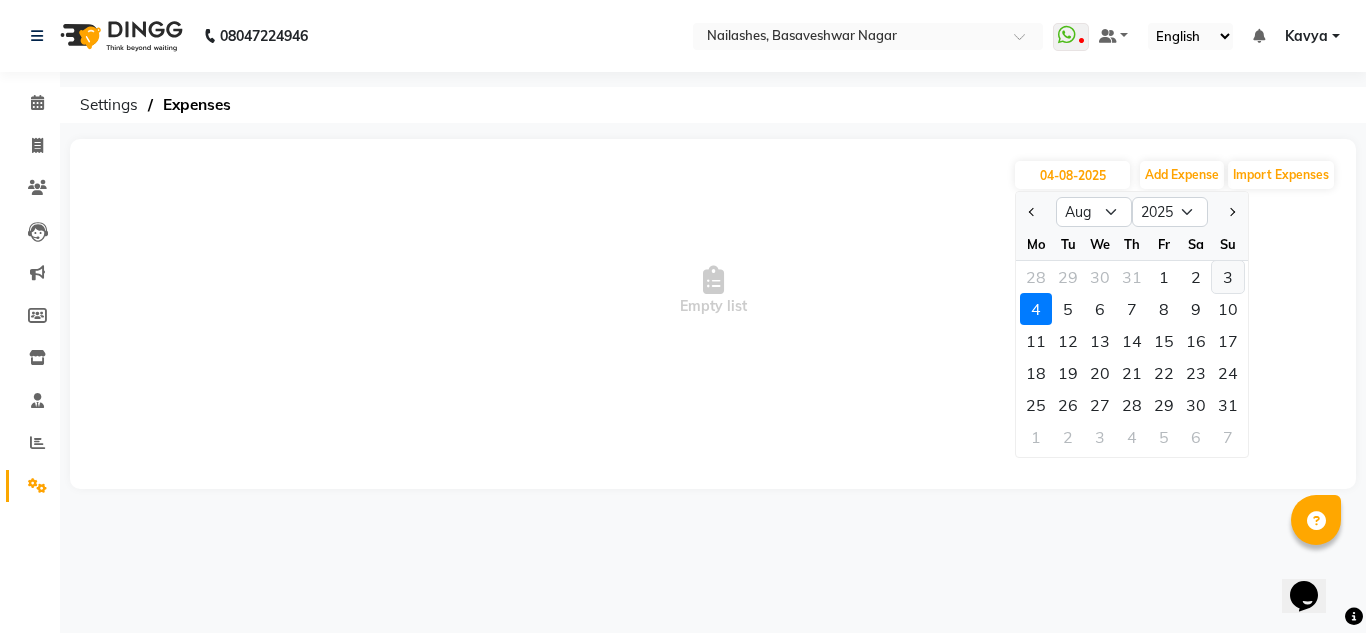 click on "3" 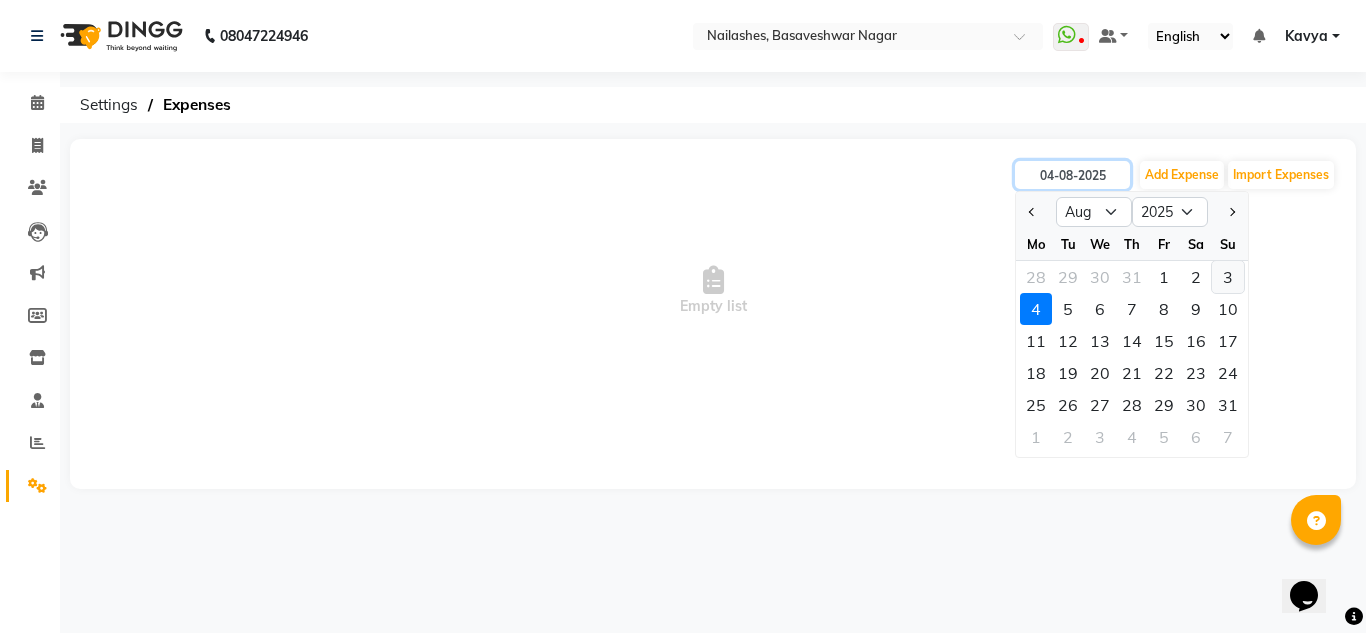 type on "03-08-2025" 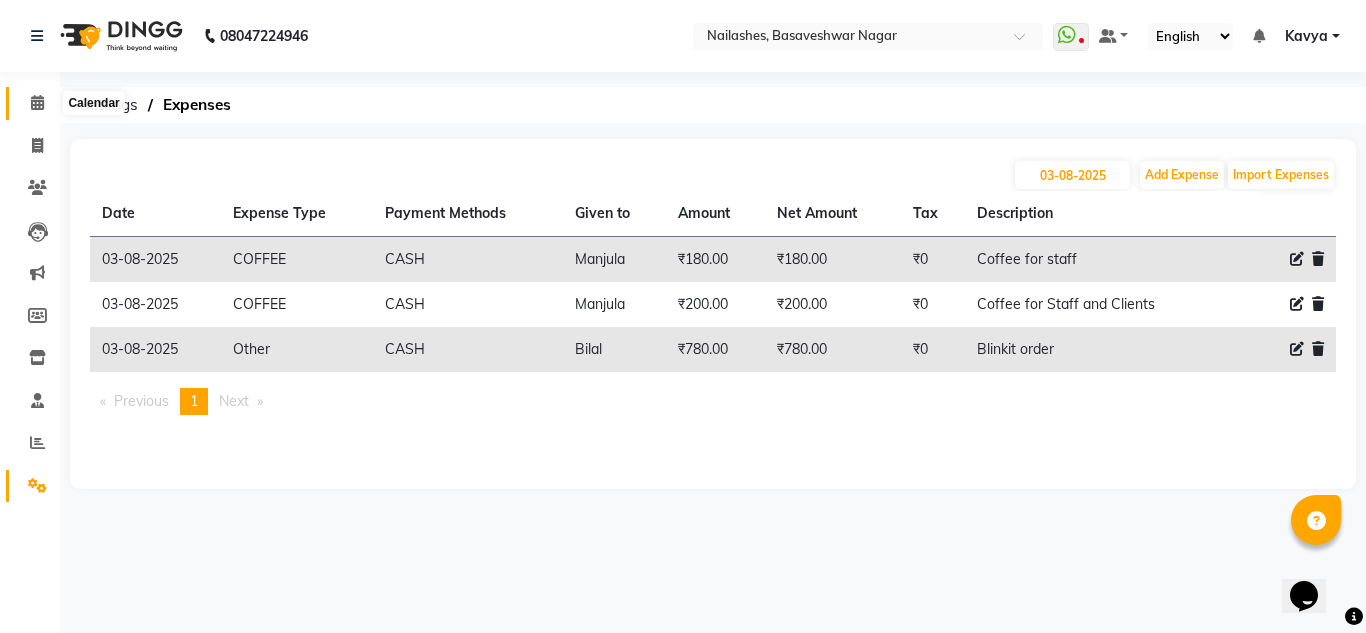 click 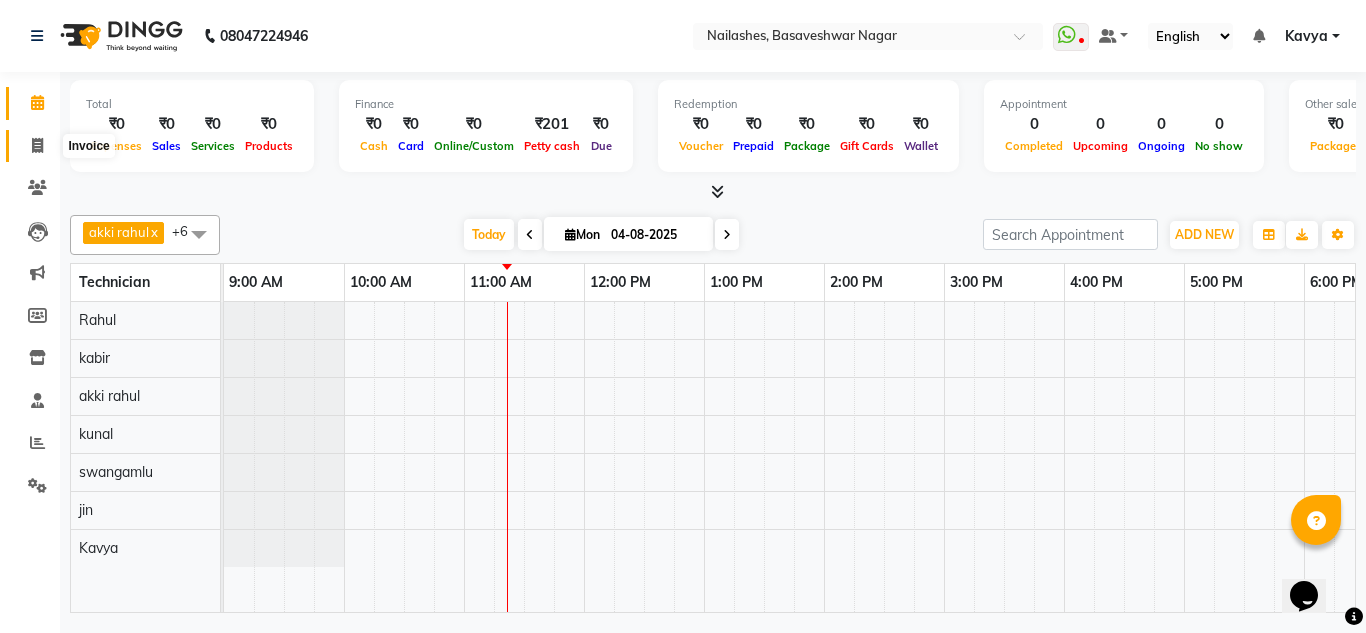 click 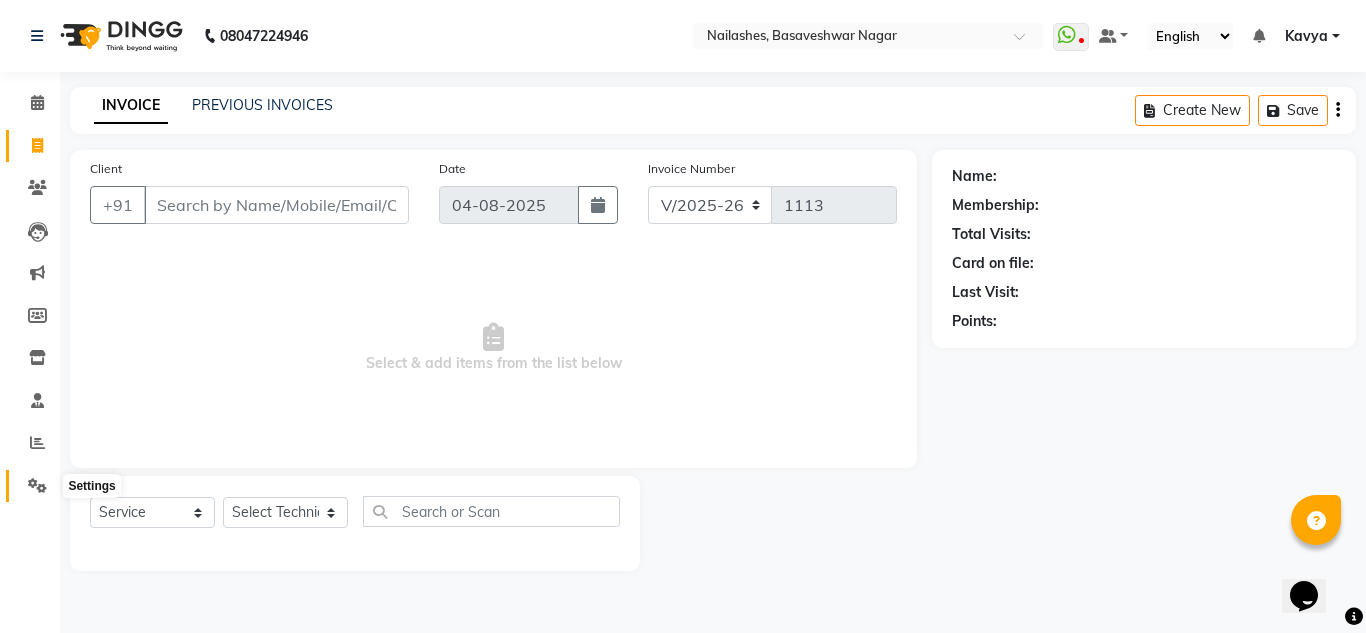 click 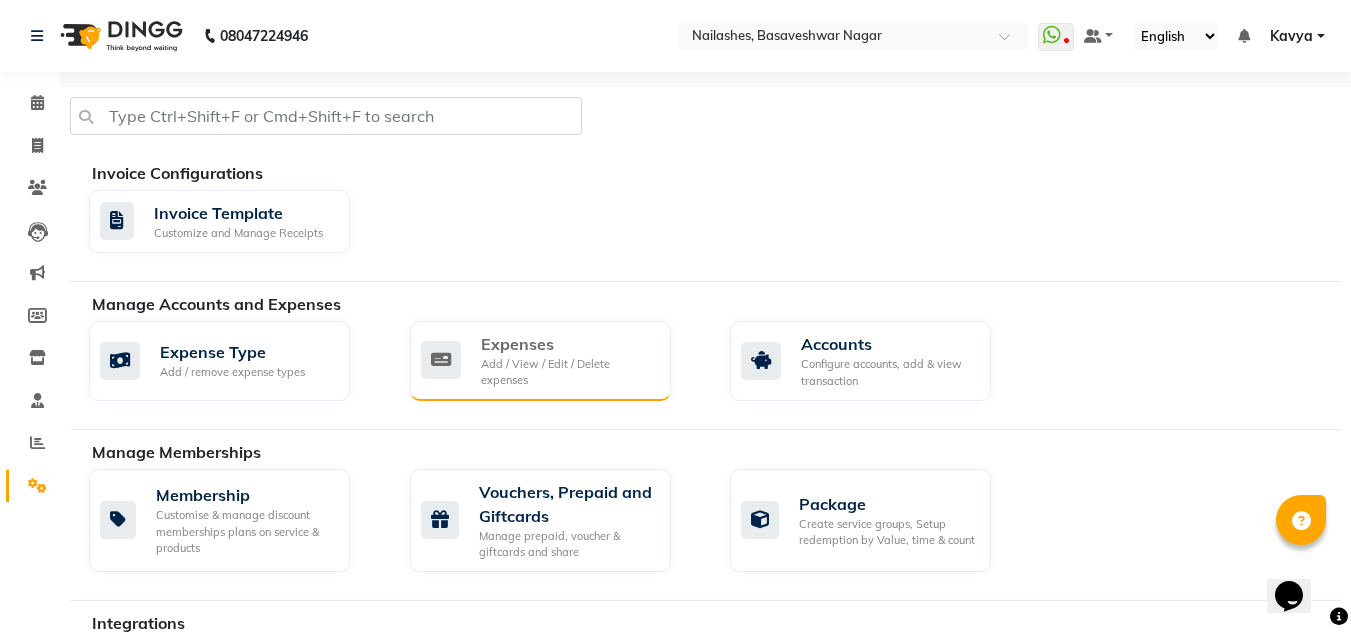 click 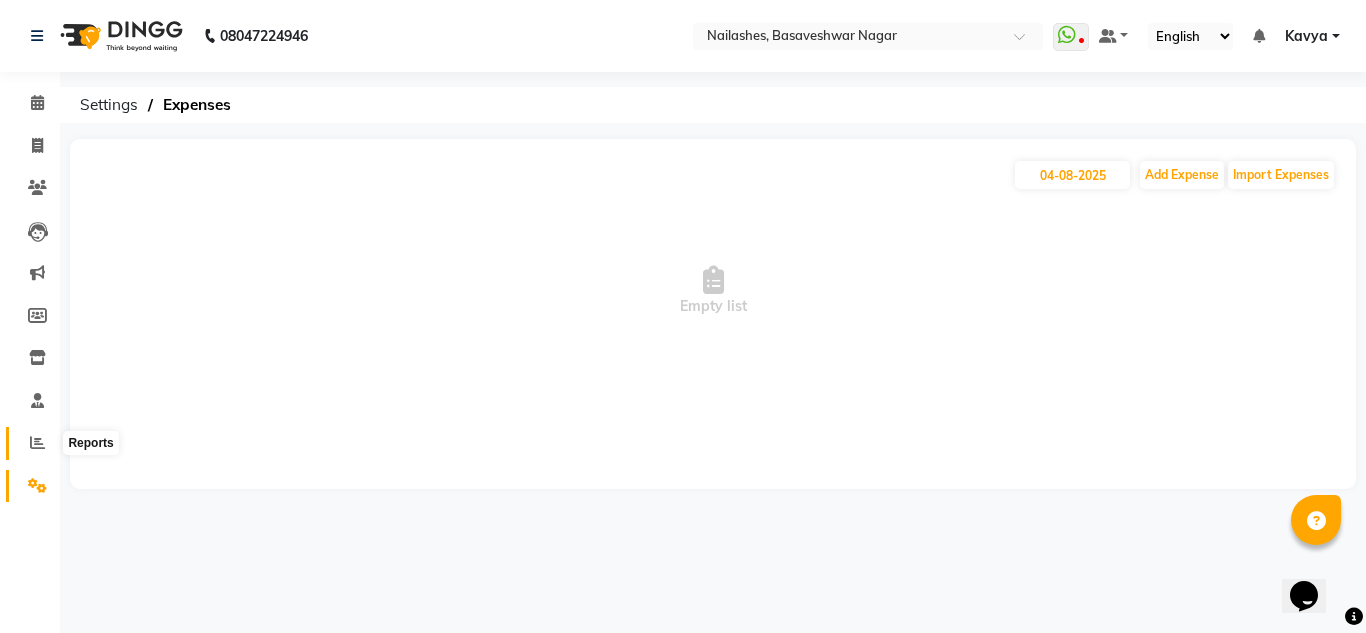 click 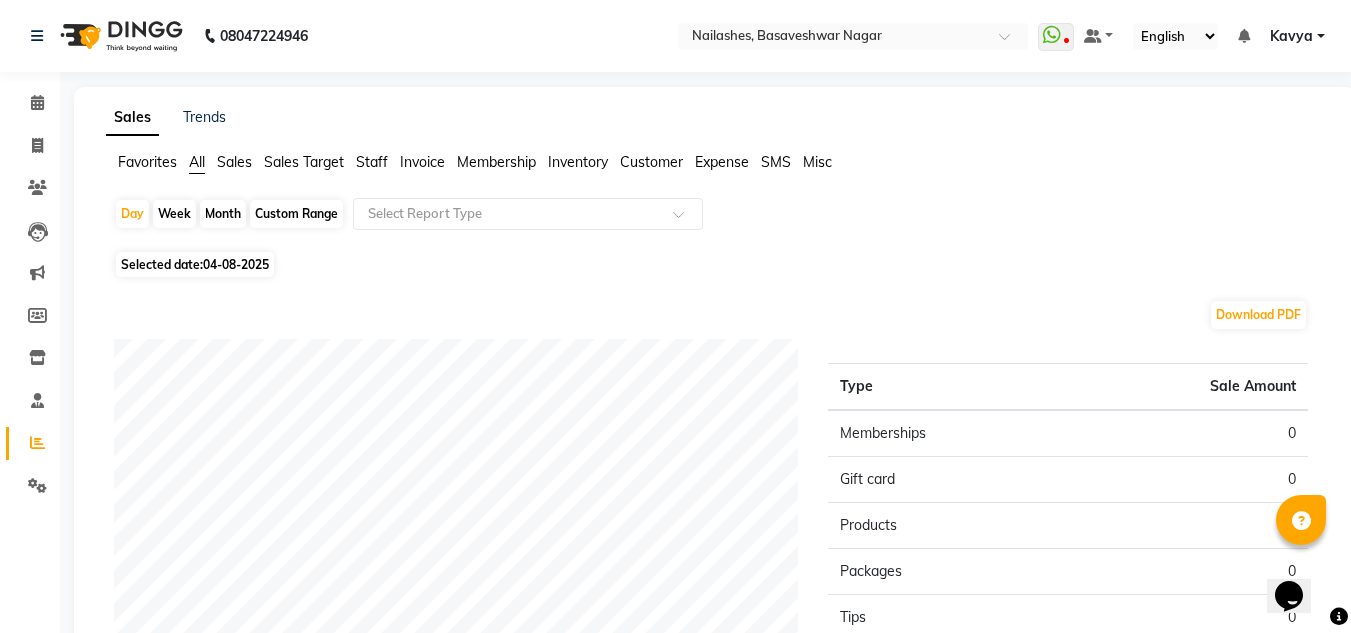 click on "Download PDF" 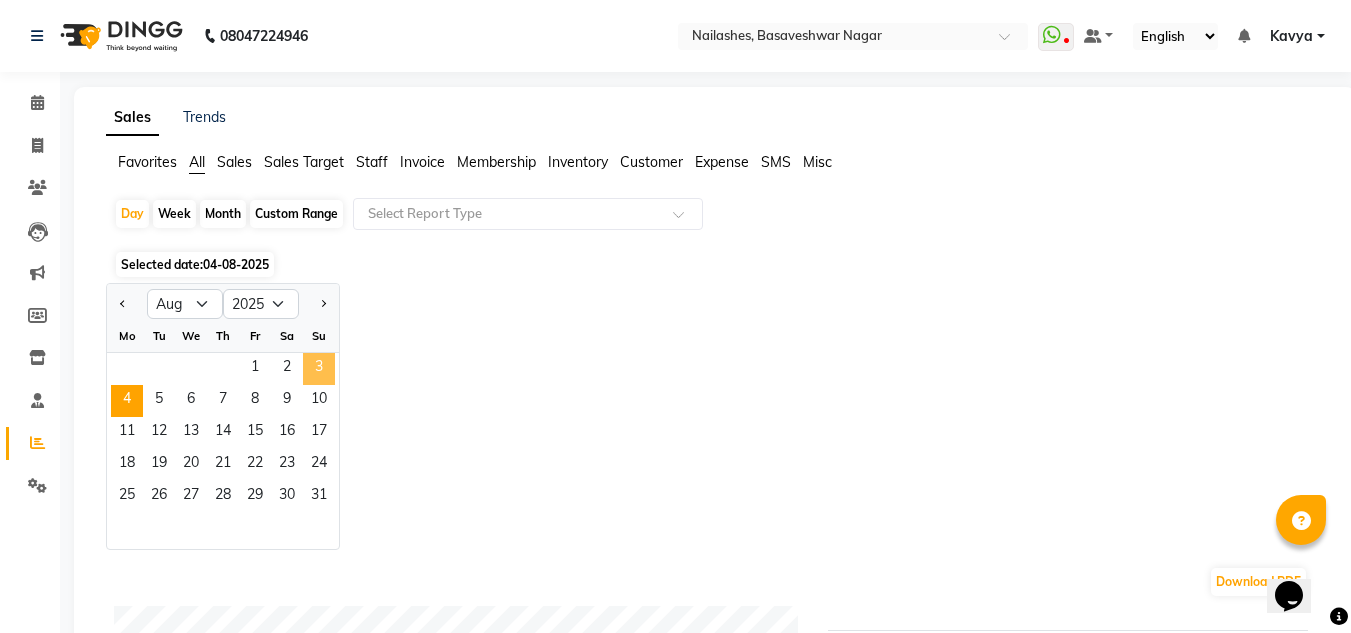 click on "3" 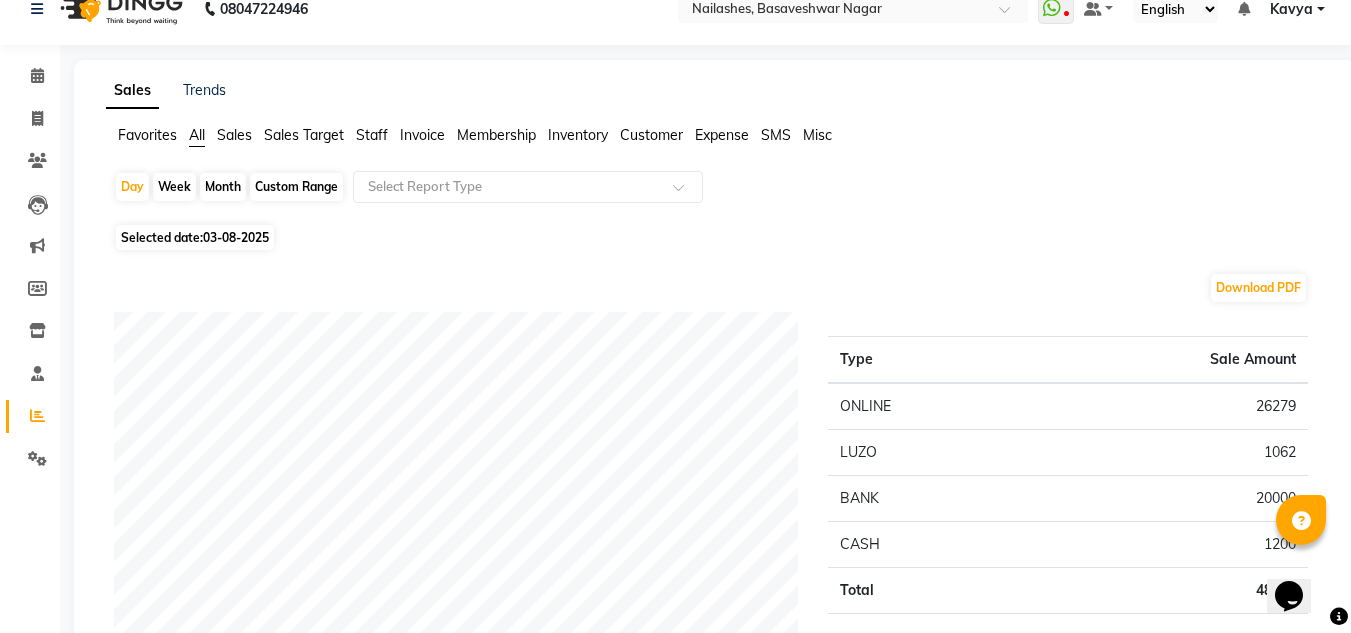 scroll, scrollTop: 26, scrollLeft: 0, axis: vertical 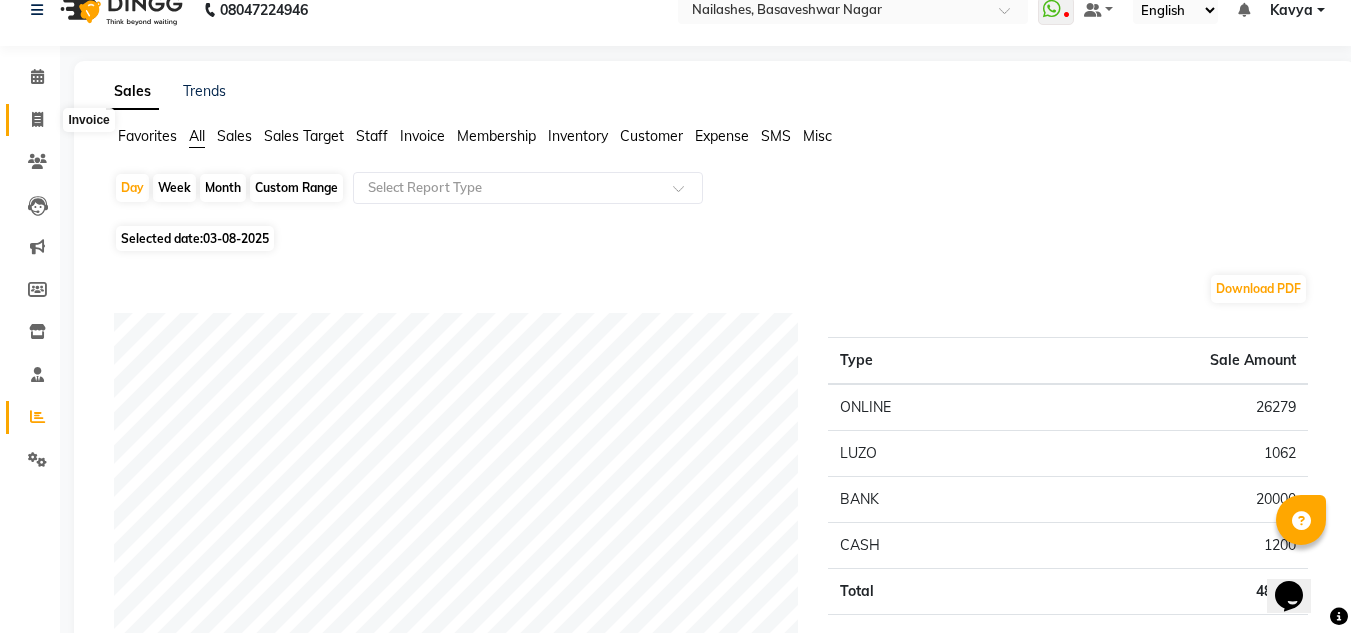 click 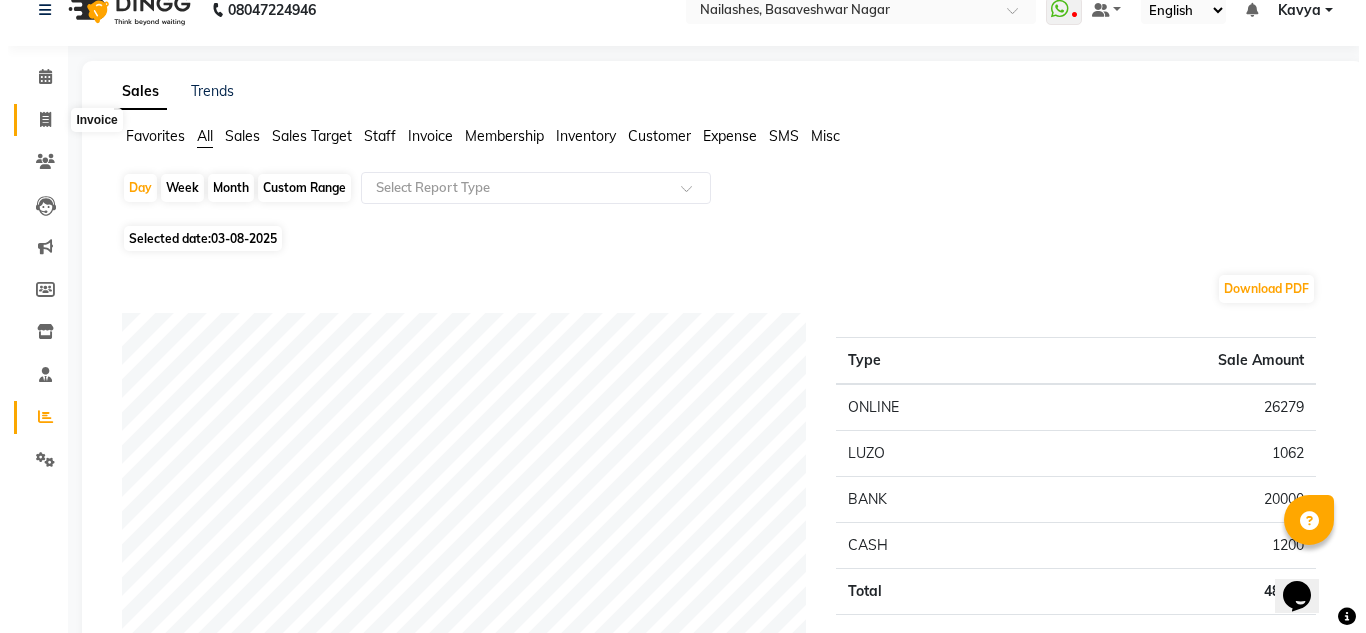 scroll, scrollTop: 0, scrollLeft: 0, axis: both 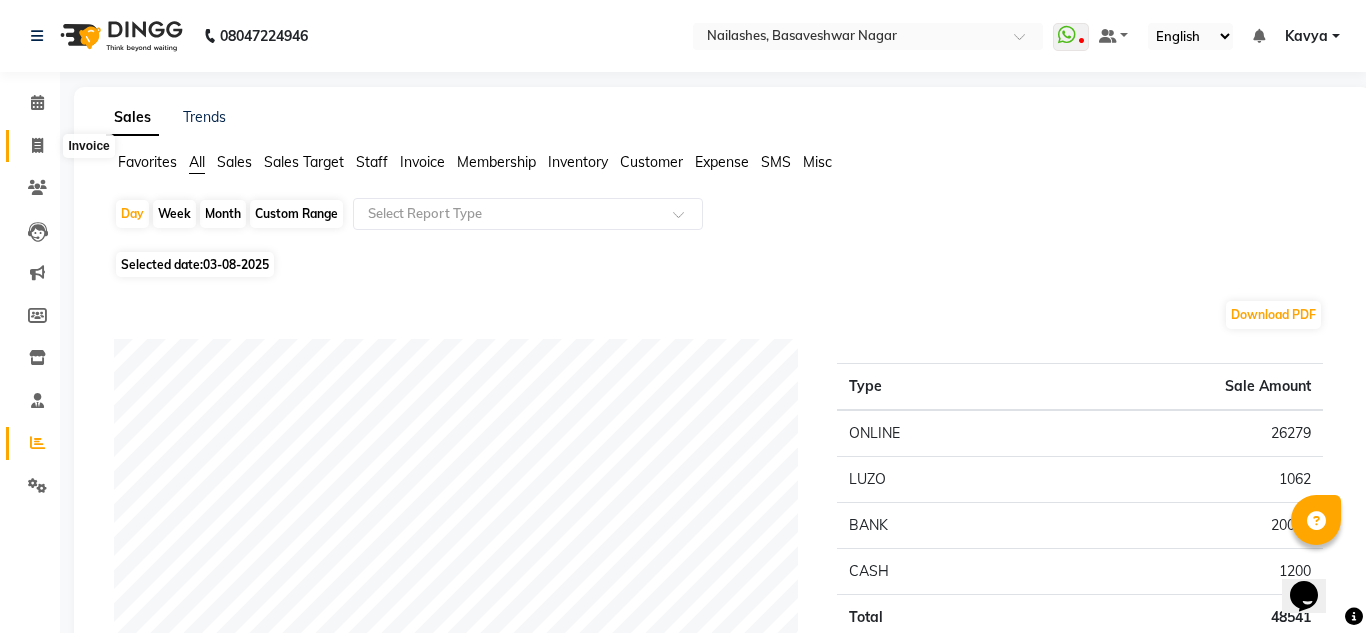 select on "service" 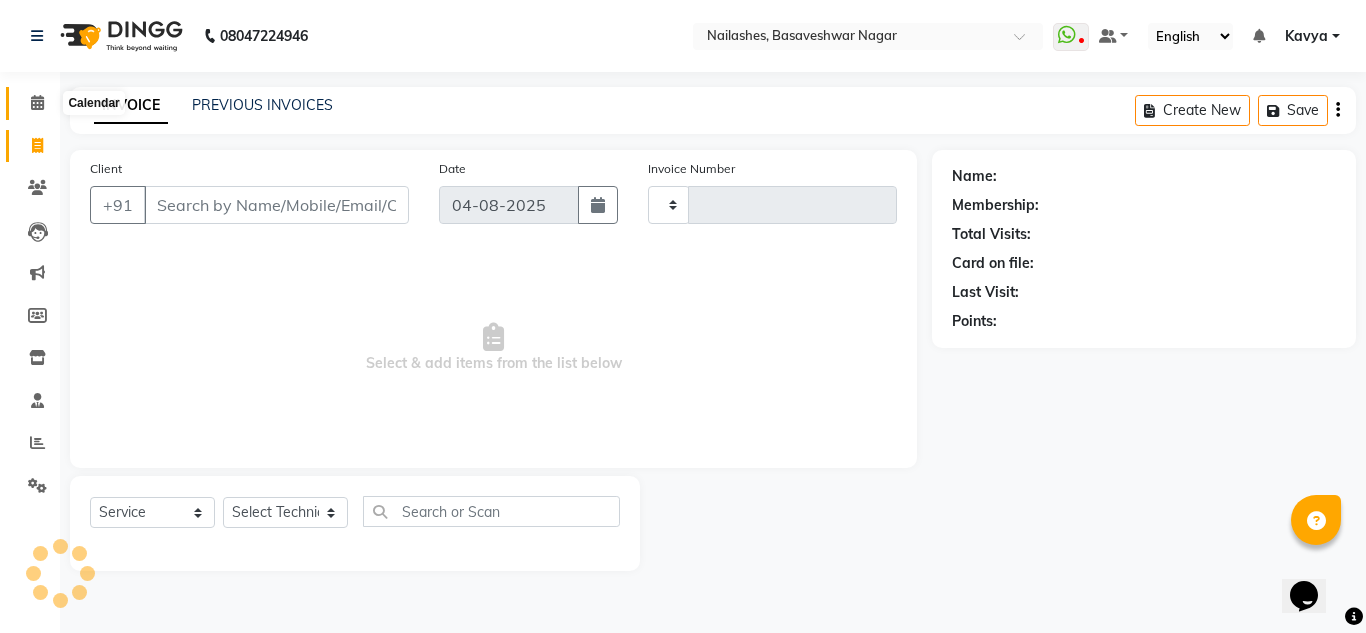 type on "1113" 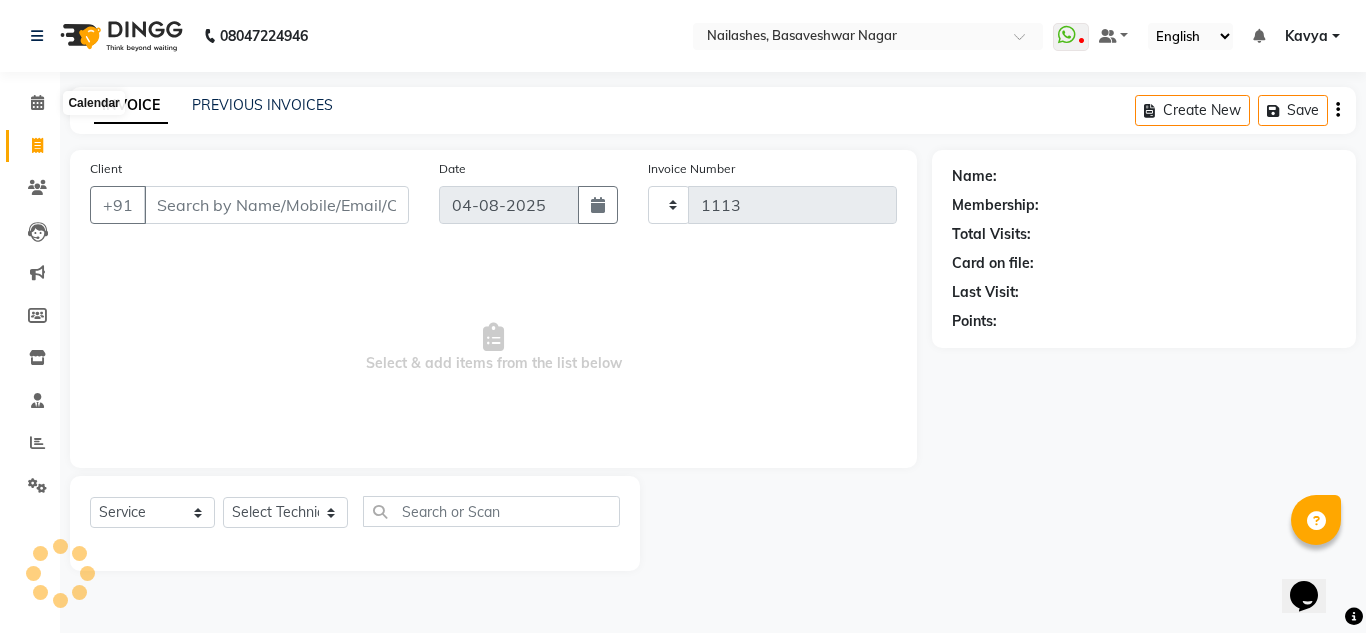 select on "7686" 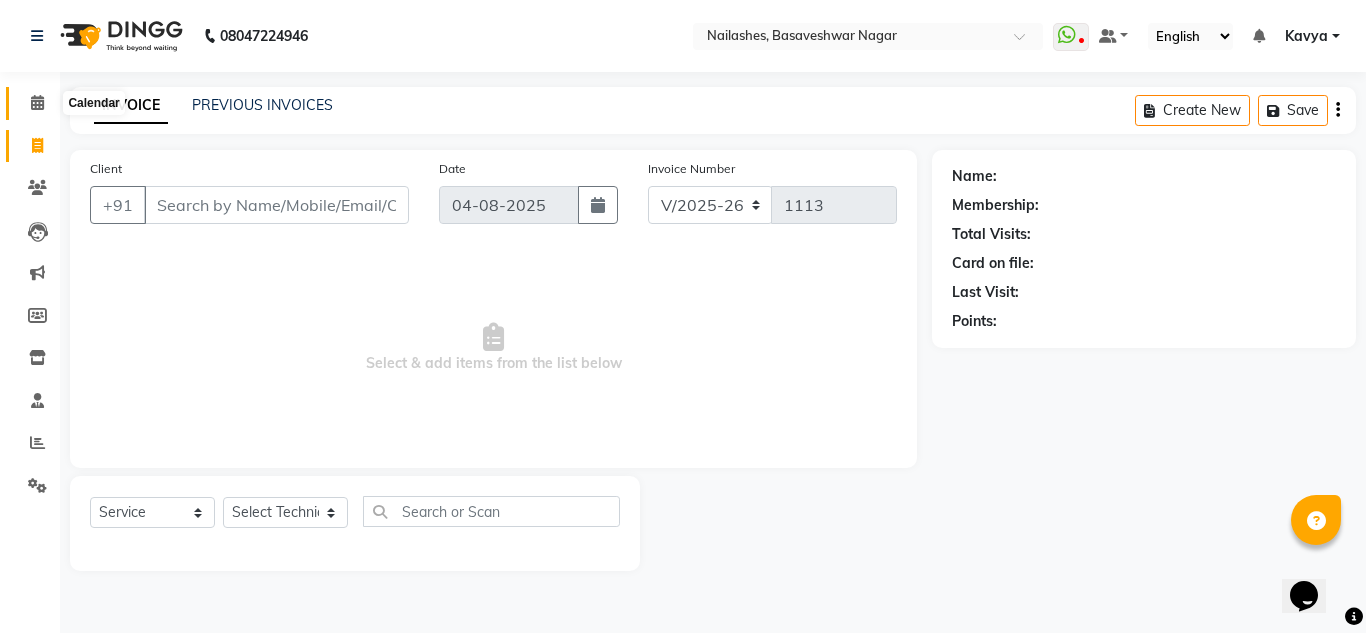 click 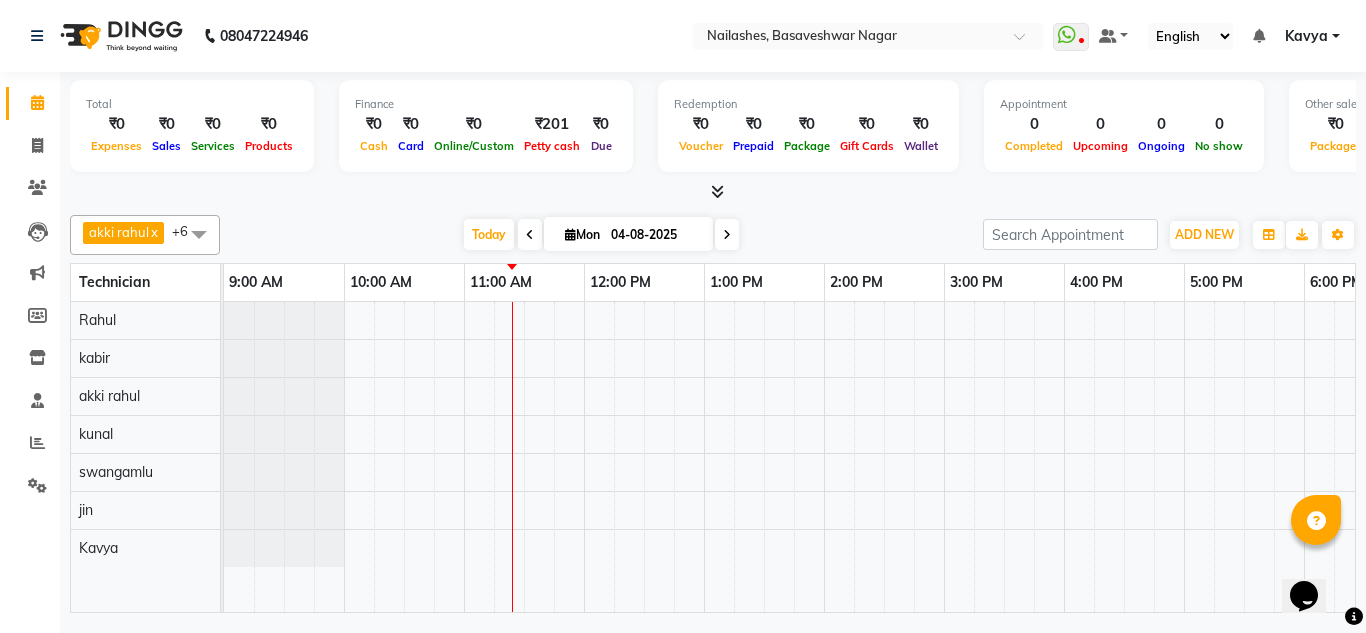 scroll, scrollTop: 0, scrollLeft: 0, axis: both 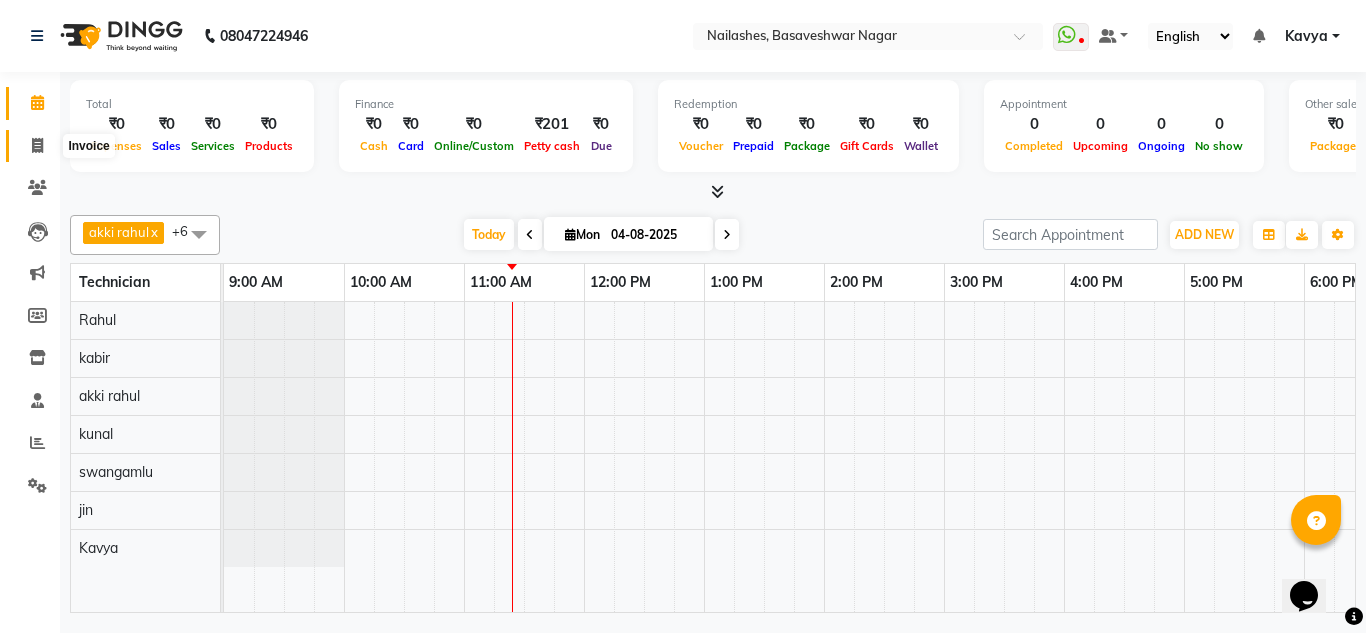 click 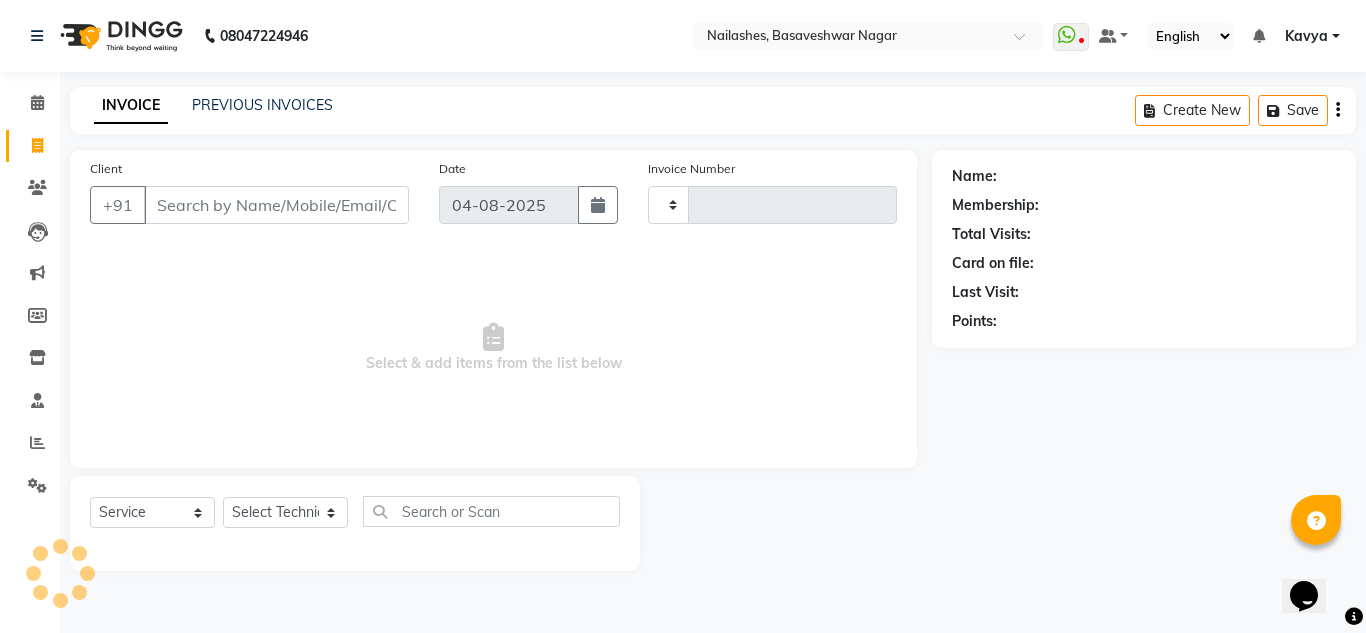 type on "1113" 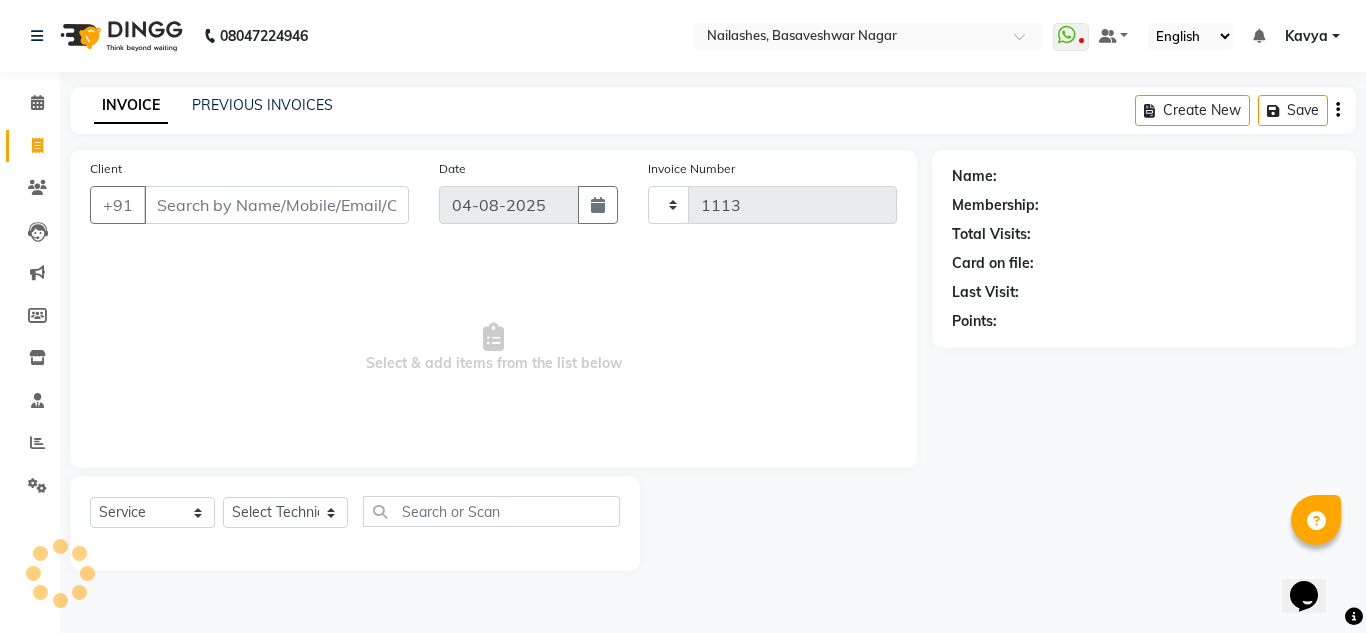 select on "7686" 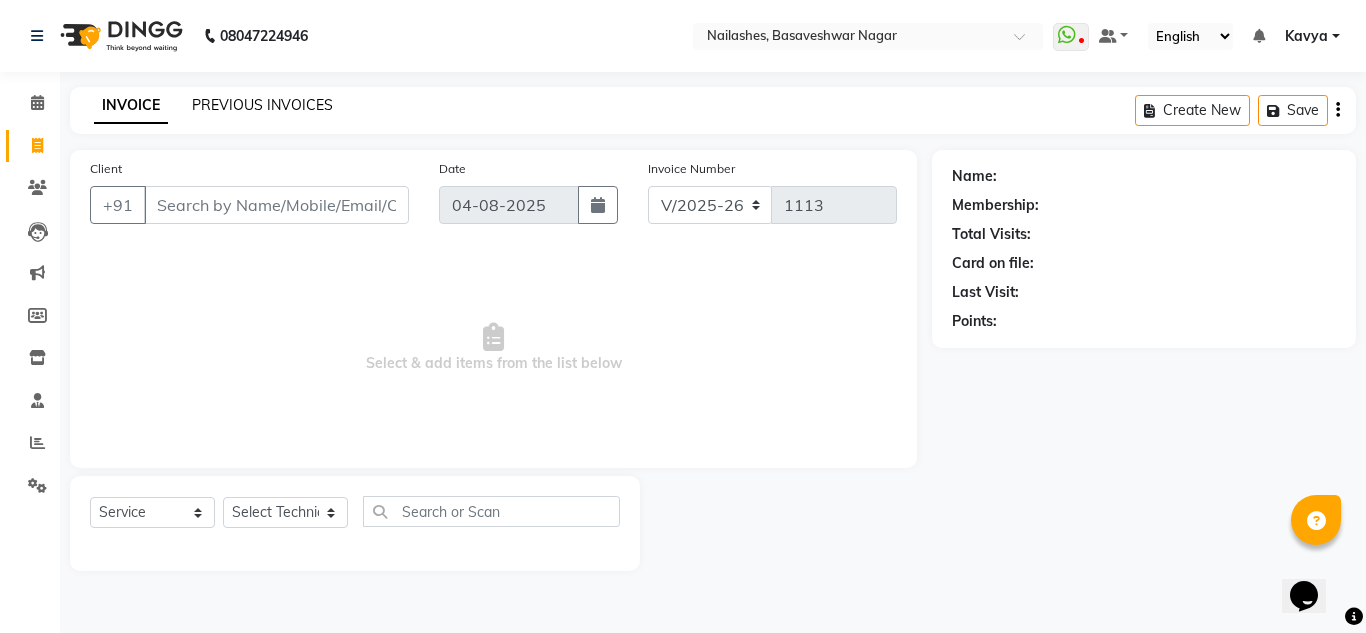 click on "PREVIOUS INVOICES" 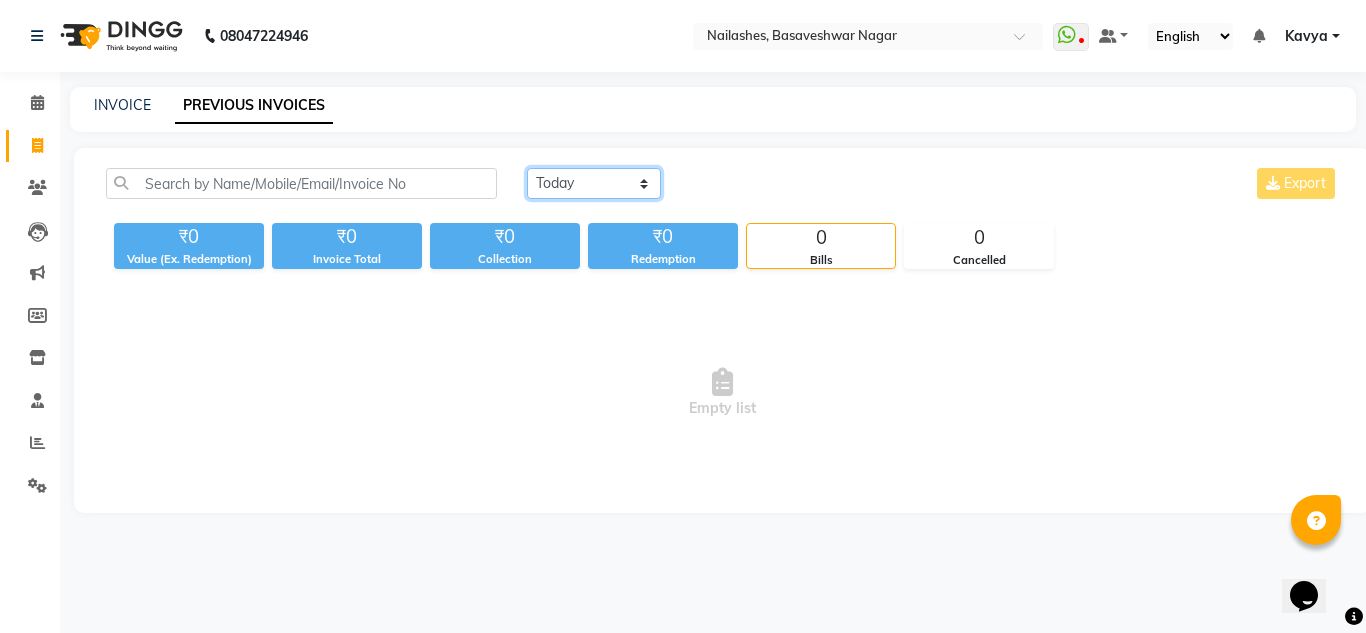 click on "Today Yesterday Custom Range" 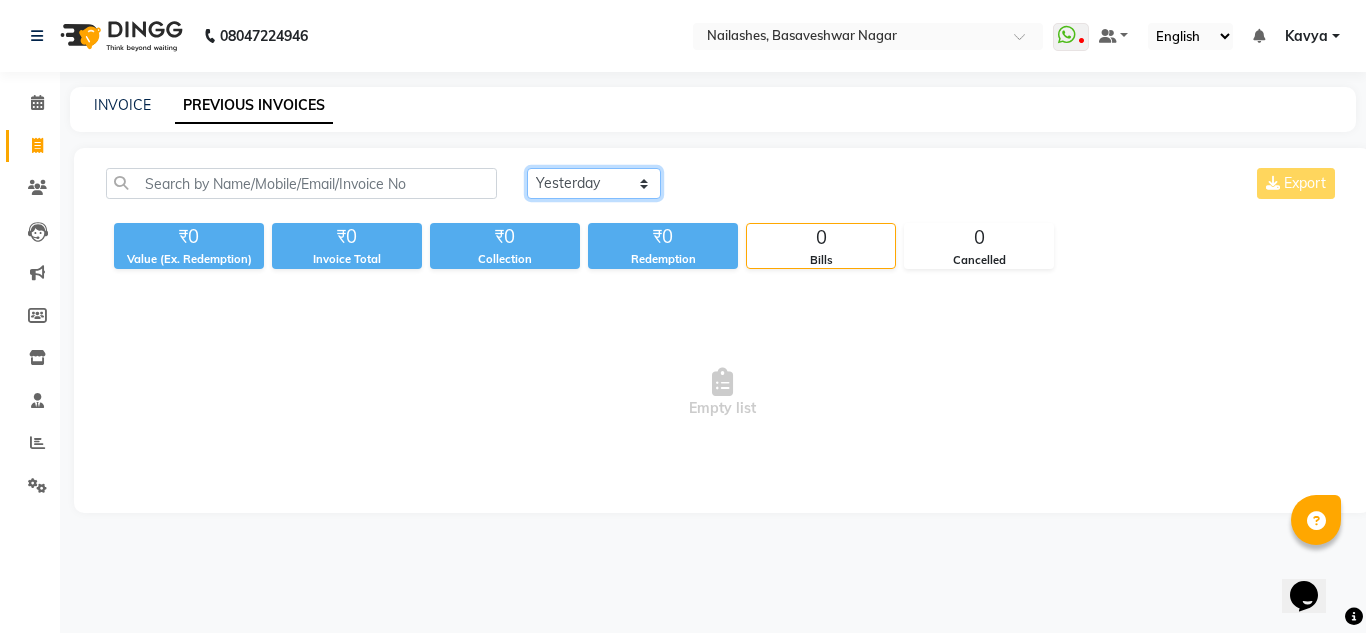 click on "Today Yesterday Custom Range" 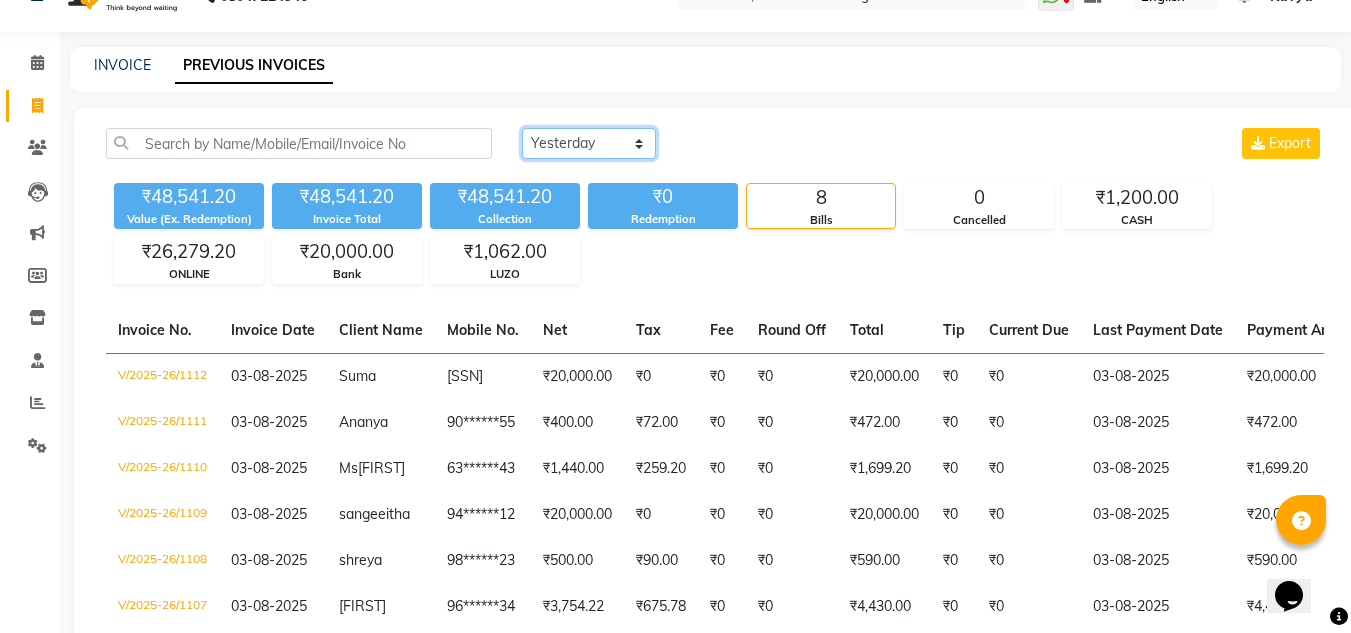 scroll, scrollTop: 41, scrollLeft: 0, axis: vertical 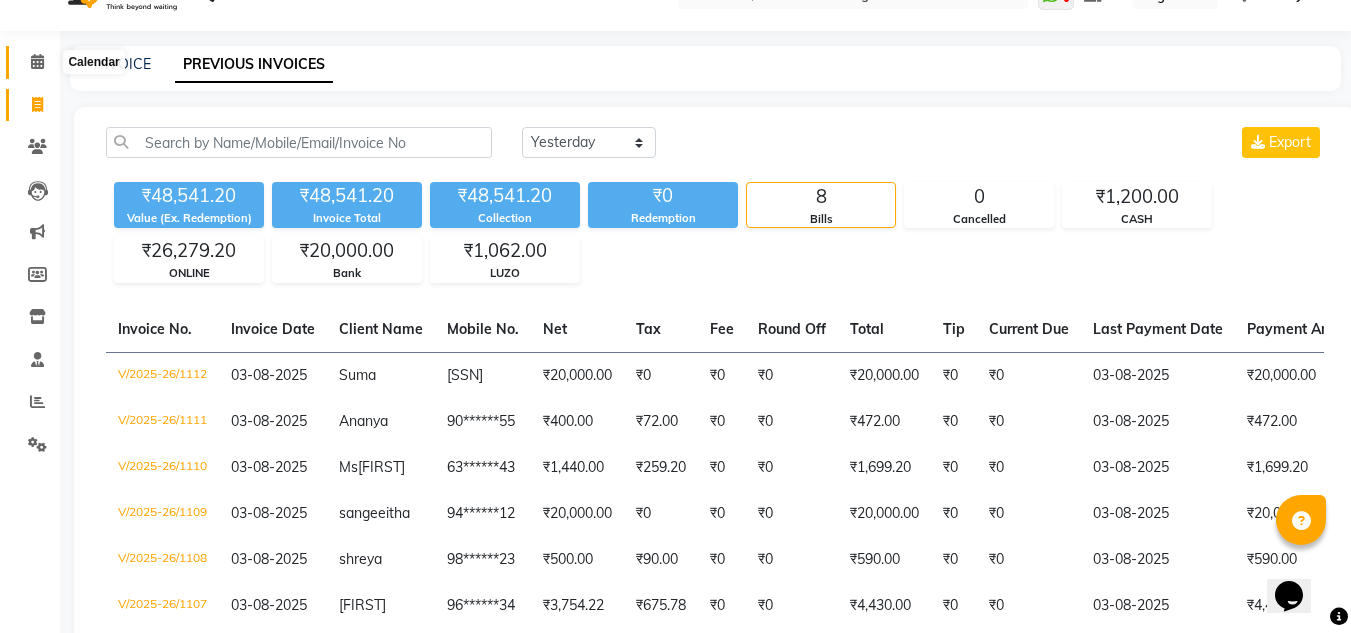 click 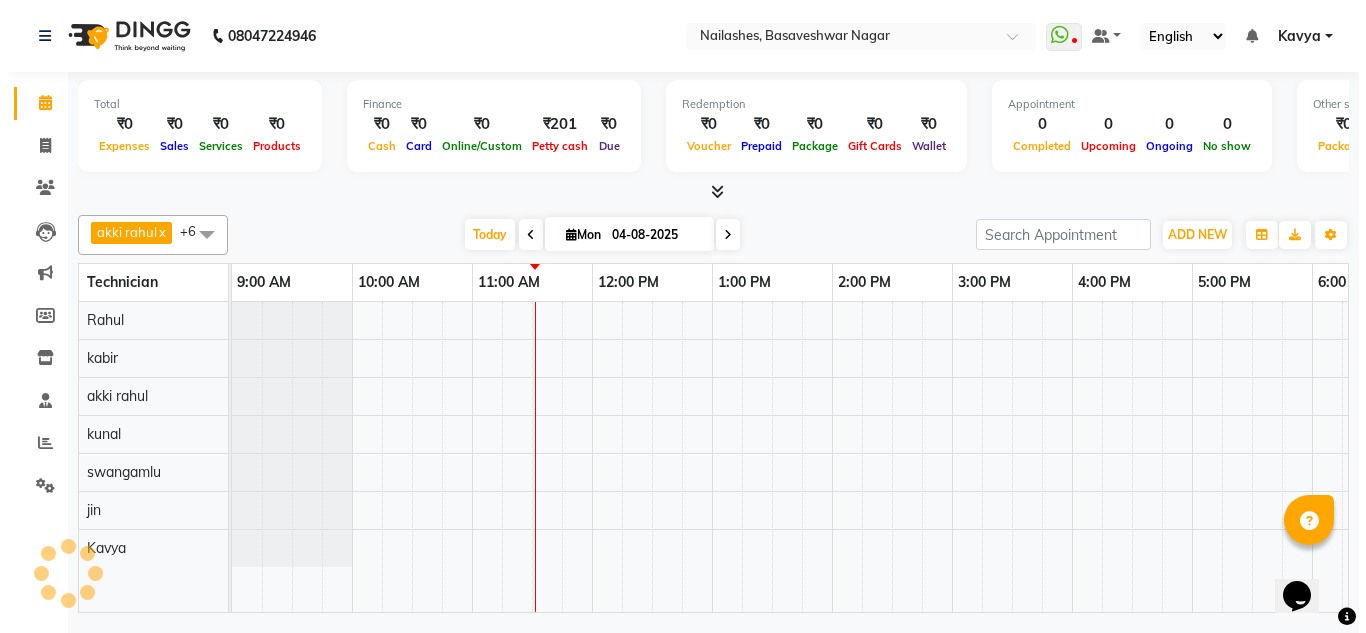 scroll, scrollTop: 0, scrollLeft: 0, axis: both 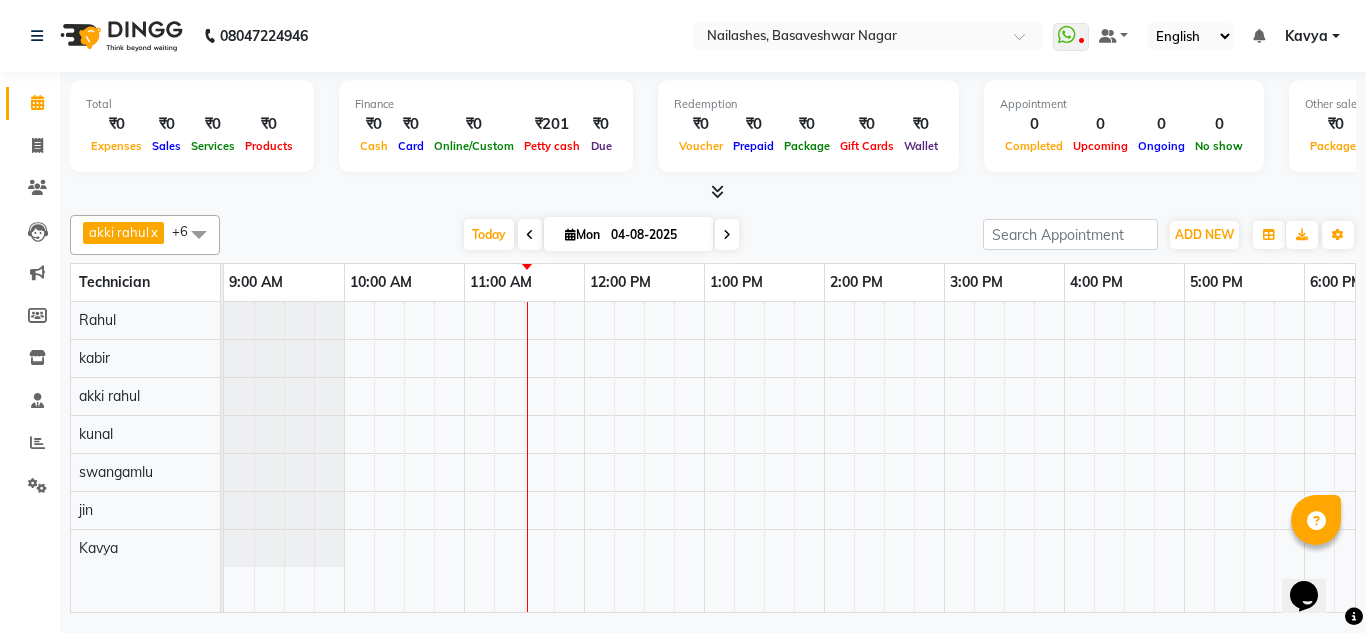 click at bounding box center [727, 235] 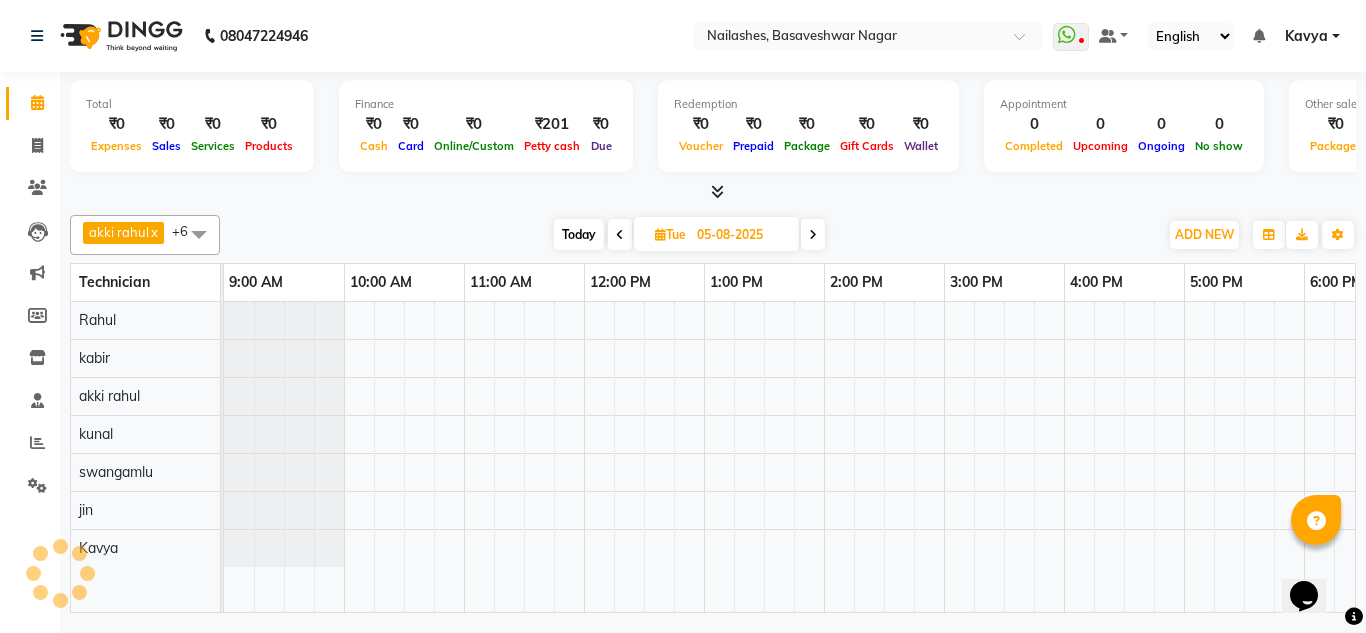 scroll, scrollTop: 0, scrollLeft: 241, axis: horizontal 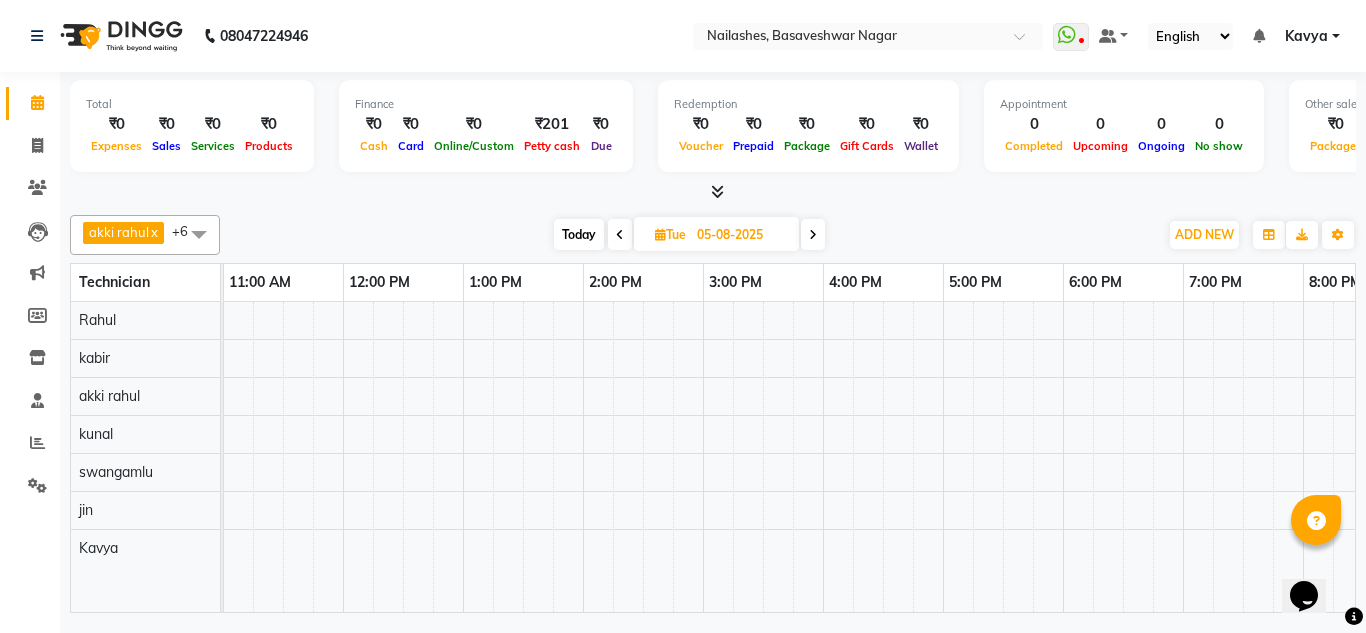 click at bounding box center [813, 234] 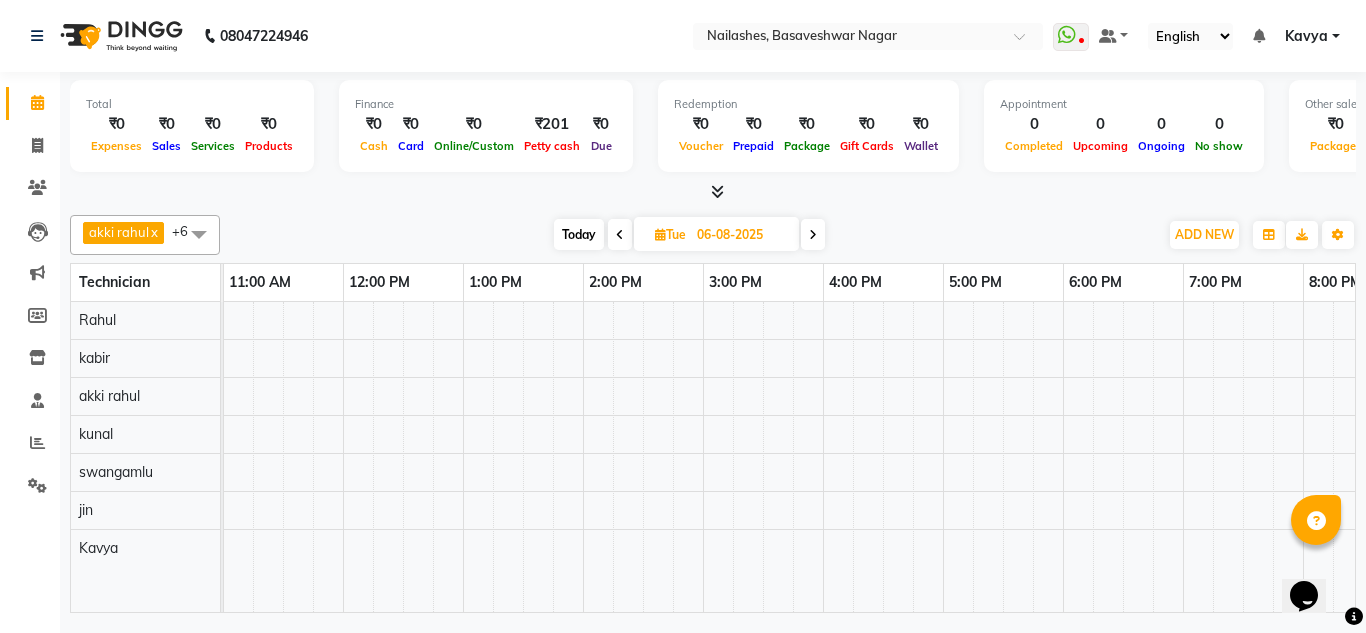scroll, scrollTop: 0, scrollLeft: 0, axis: both 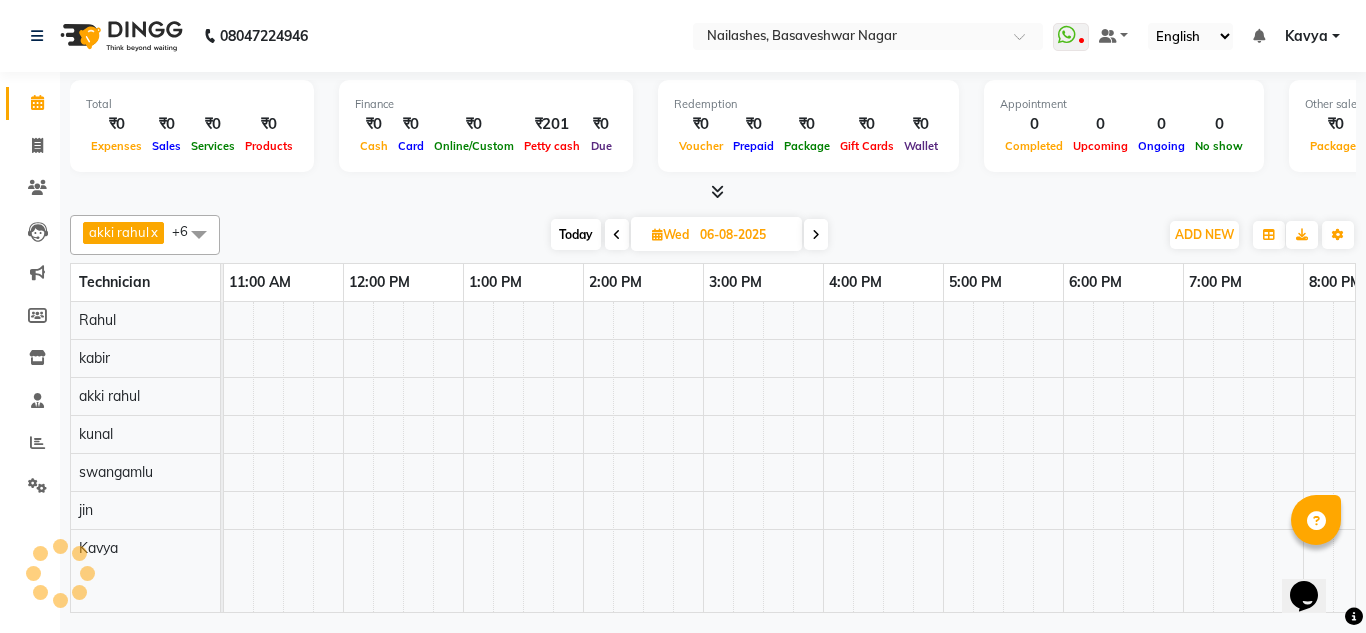 click at bounding box center (816, 235) 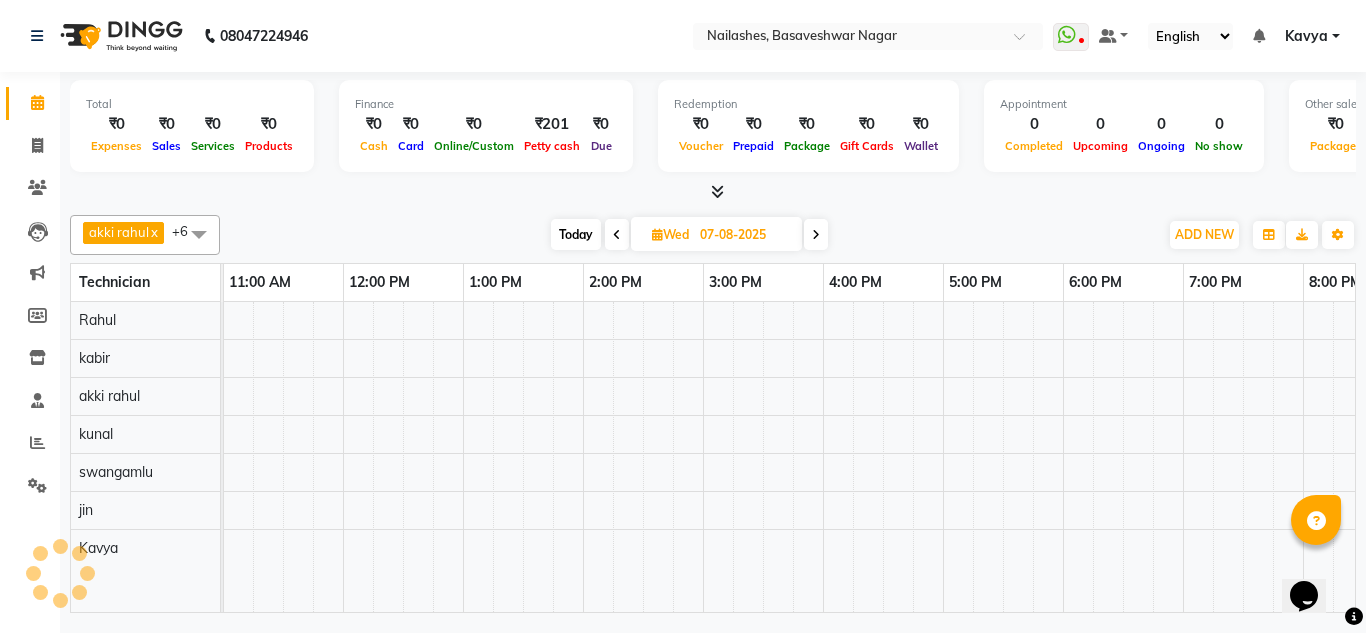 scroll, scrollTop: 0, scrollLeft: 0, axis: both 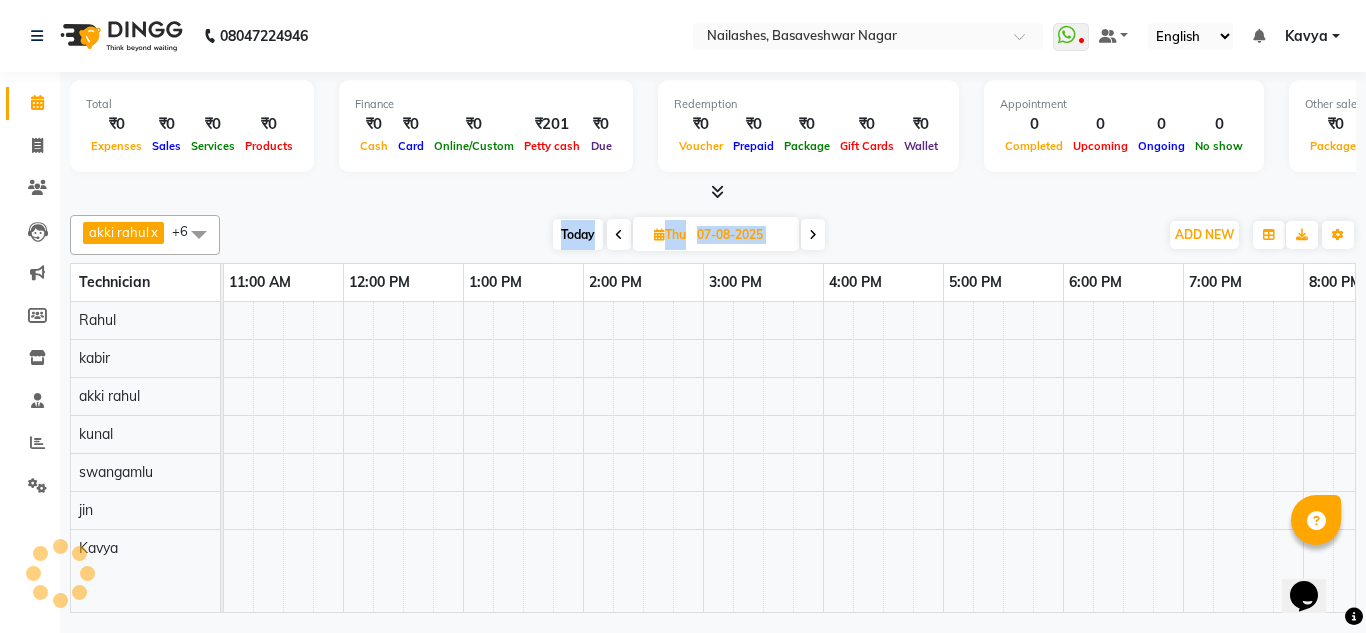click at bounding box center (813, 235) 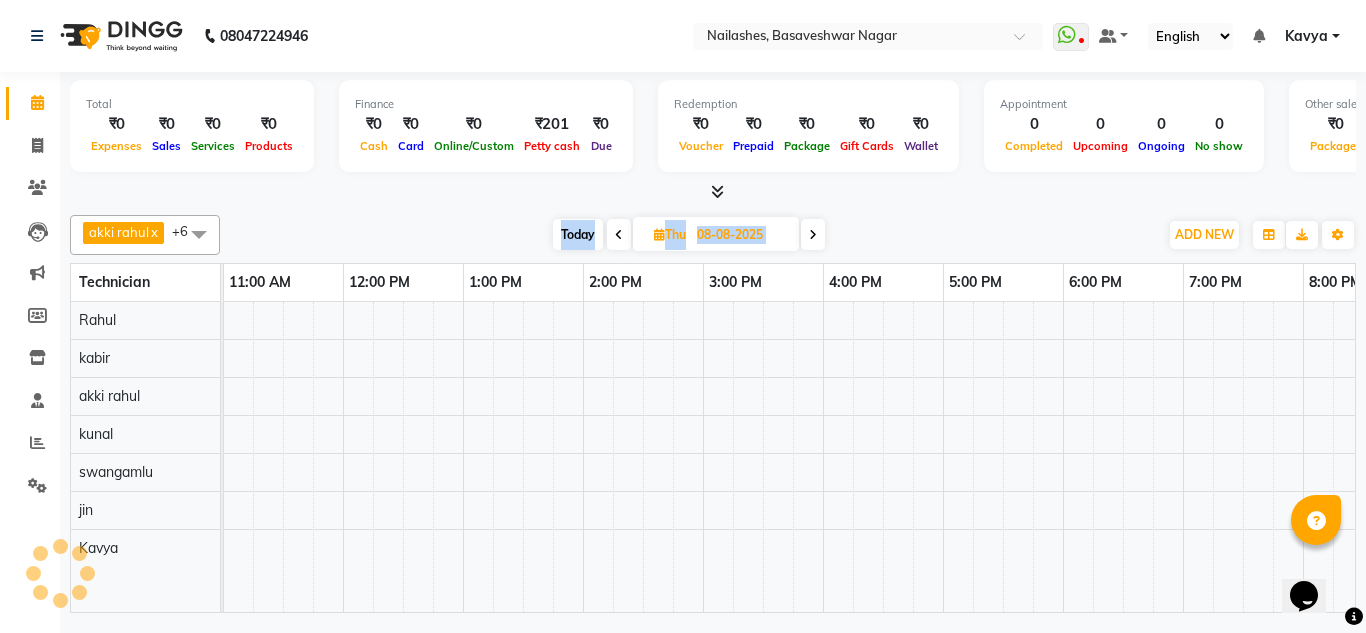 scroll, scrollTop: 0, scrollLeft: 0, axis: both 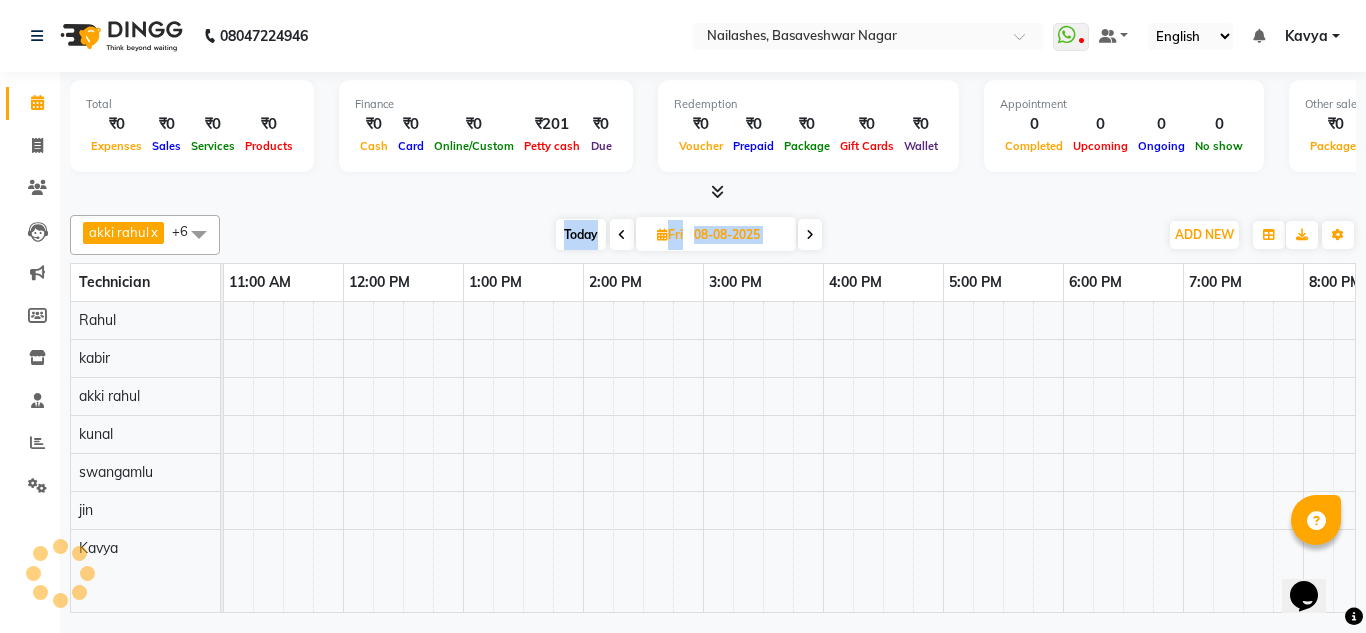 click at bounding box center [810, 234] 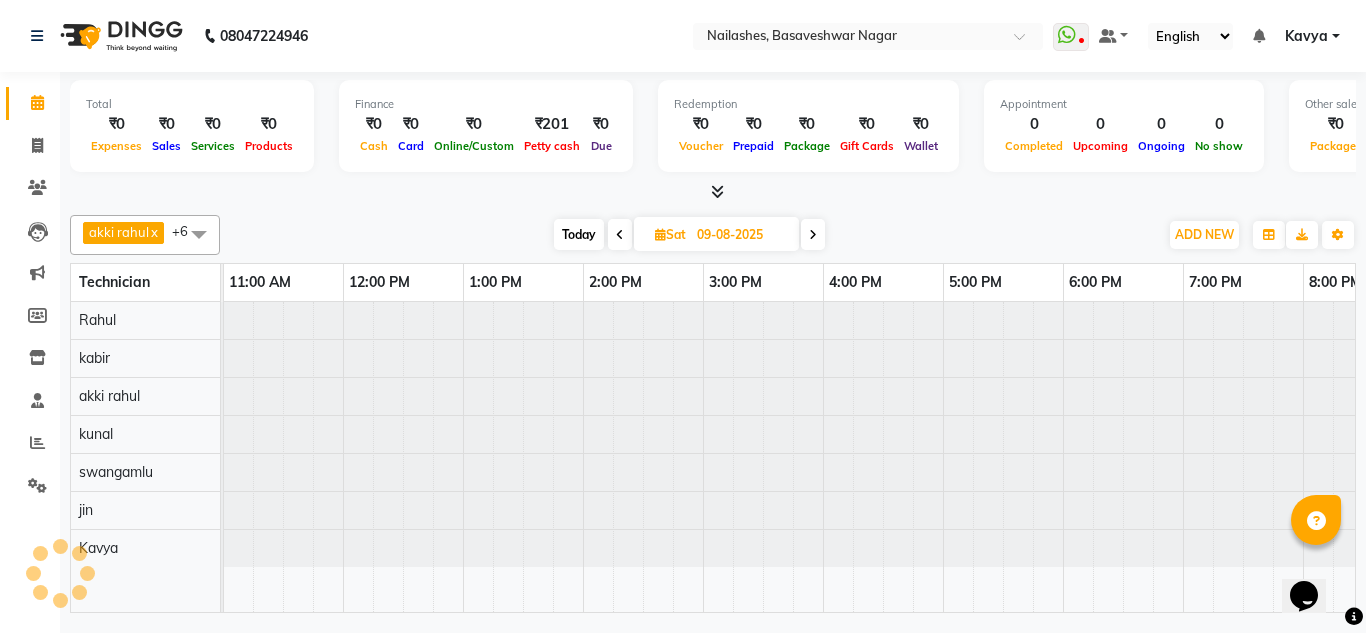 scroll, scrollTop: 0, scrollLeft: 241, axis: horizontal 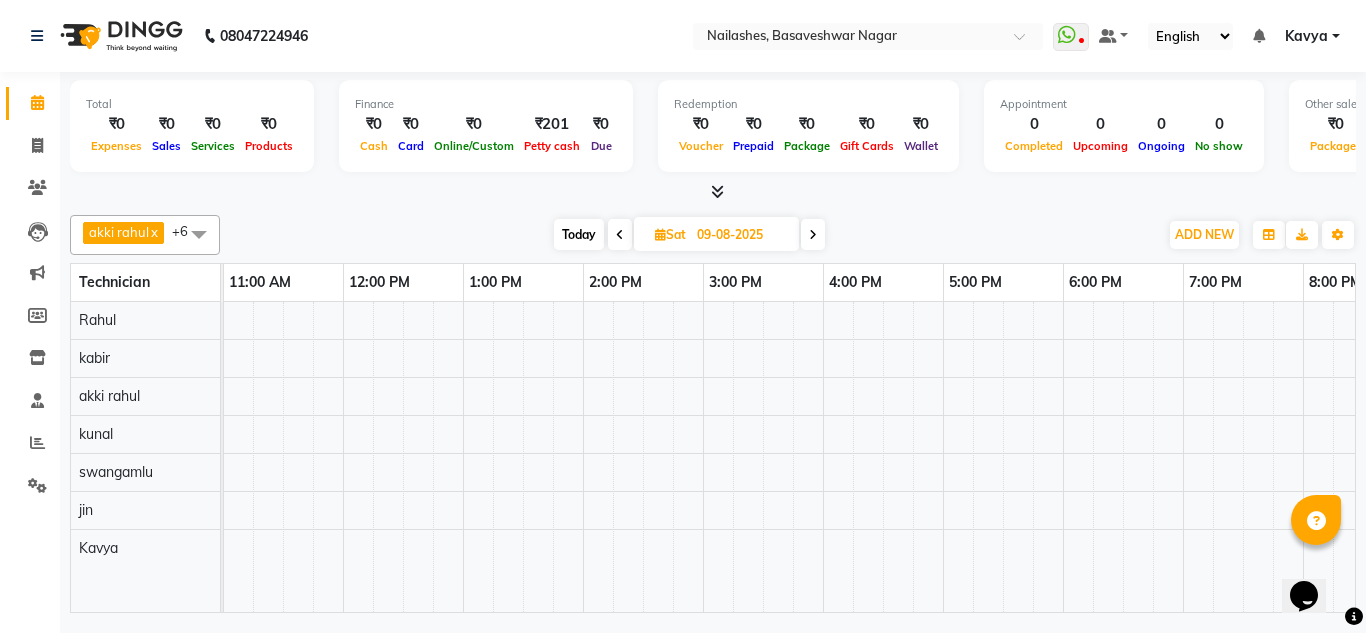click at bounding box center [813, 234] 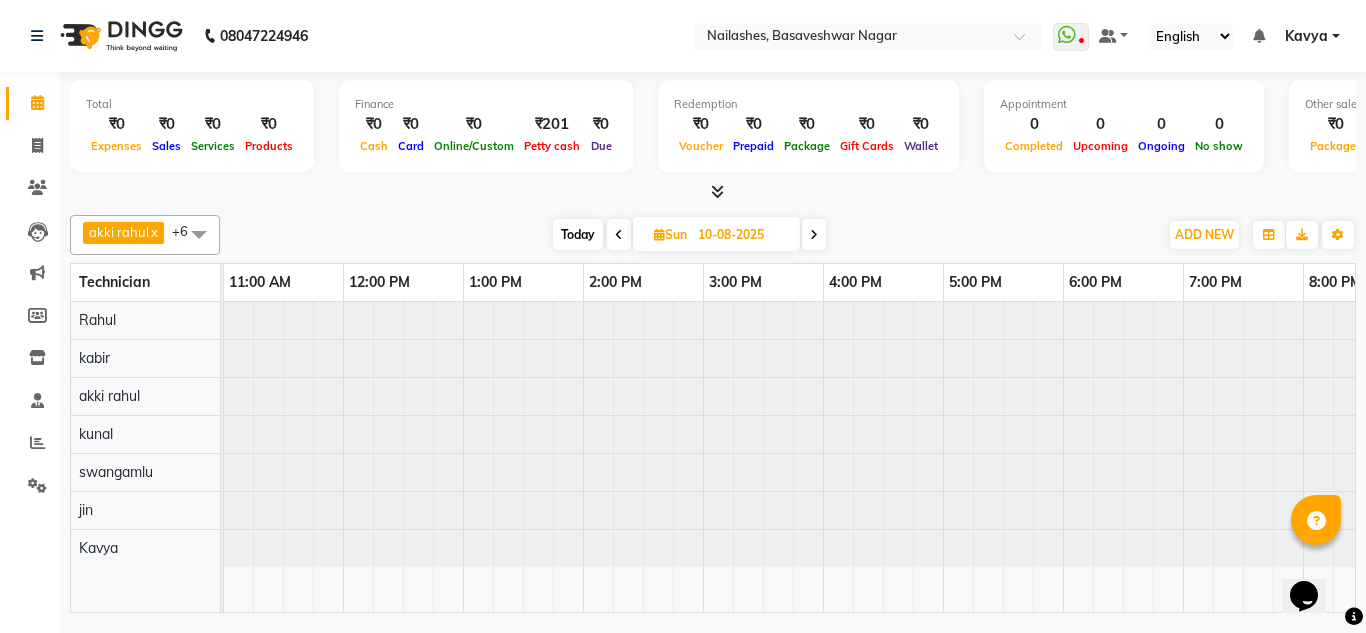 scroll, scrollTop: 0, scrollLeft: 241, axis: horizontal 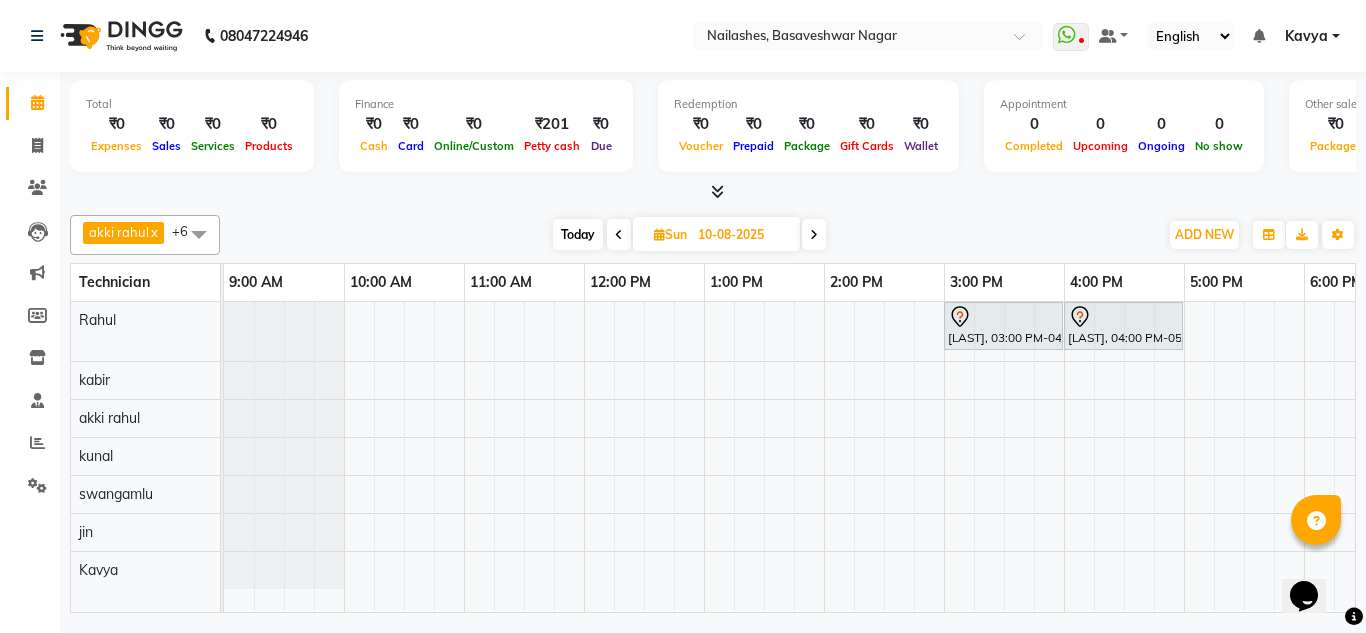click at bounding box center (619, 234) 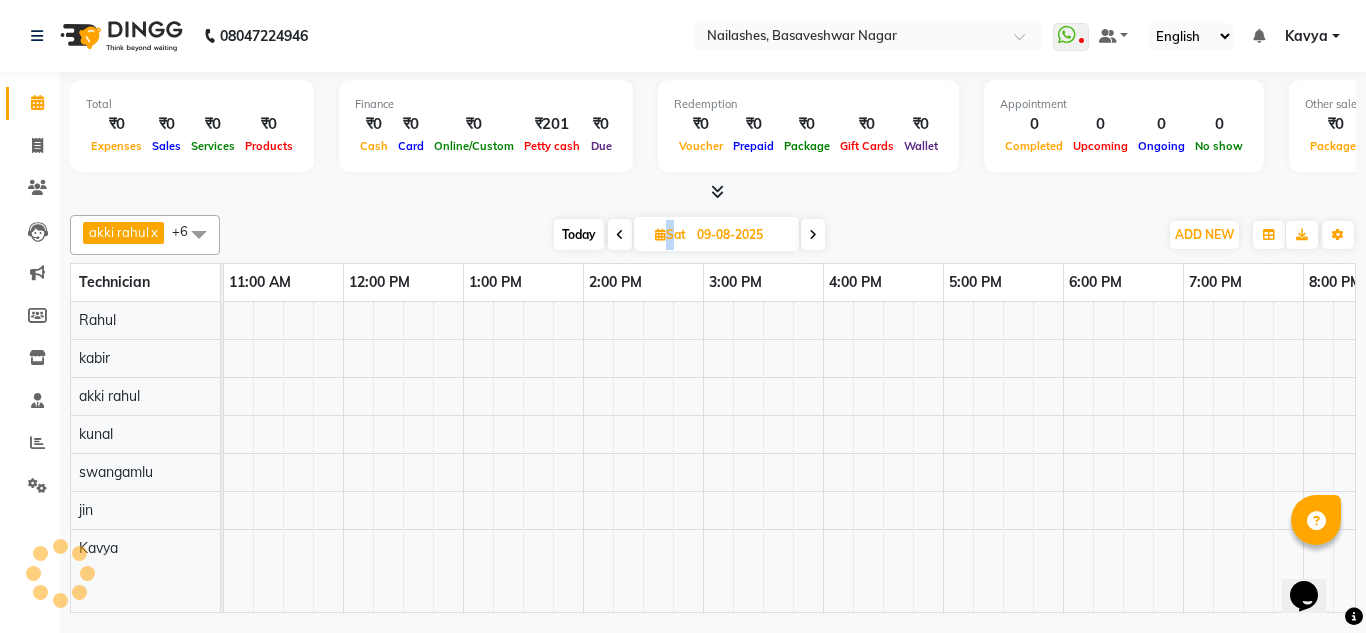 click at bounding box center [620, 234] 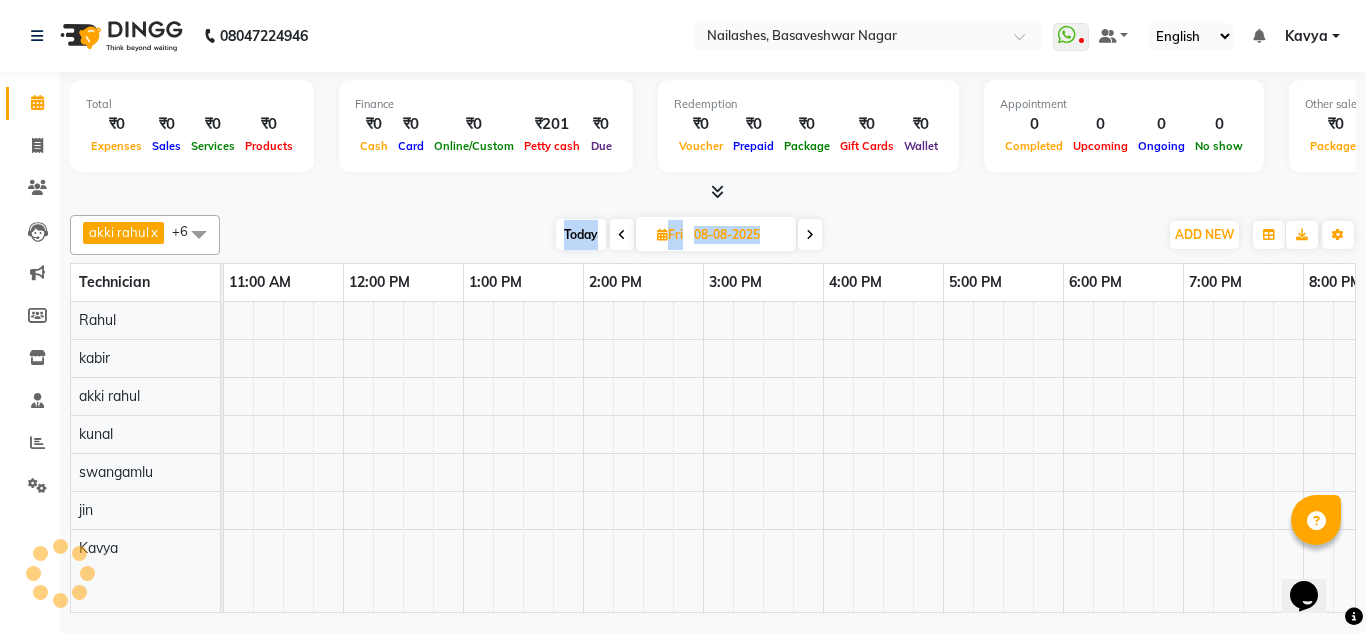 click on "Today  Fri 08-08-2025" at bounding box center [689, 235] 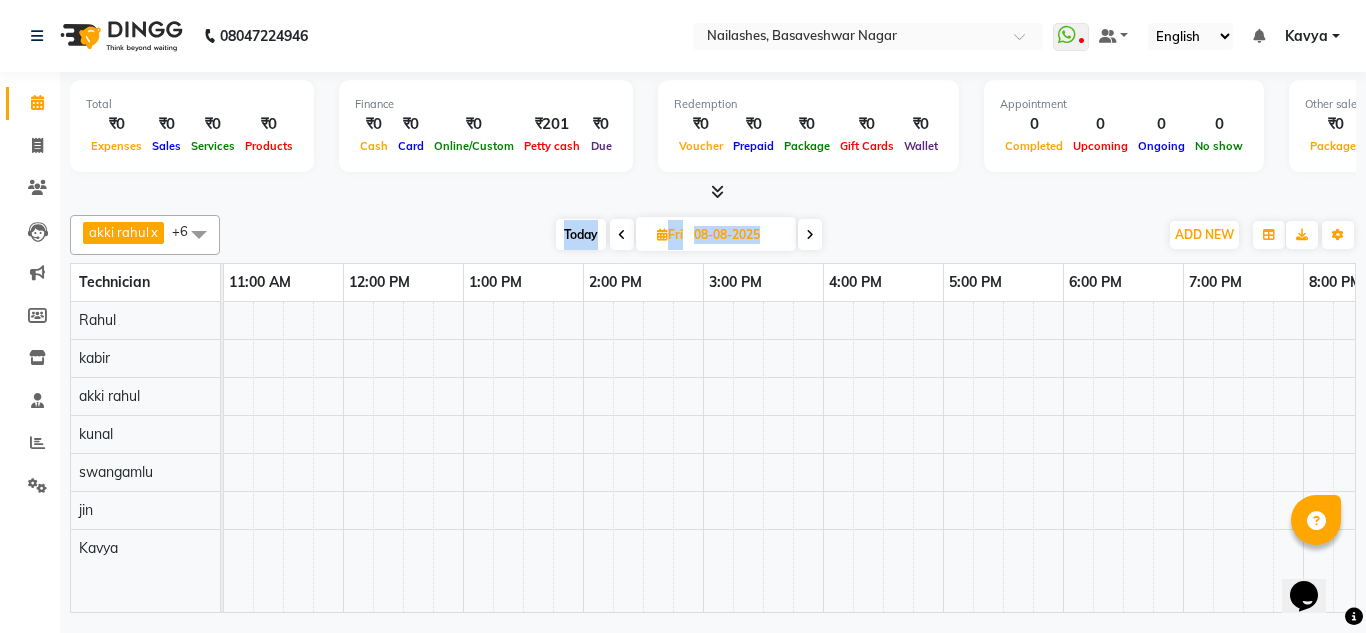 click on "Today  Fri 08-08-2025" at bounding box center (689, 235) 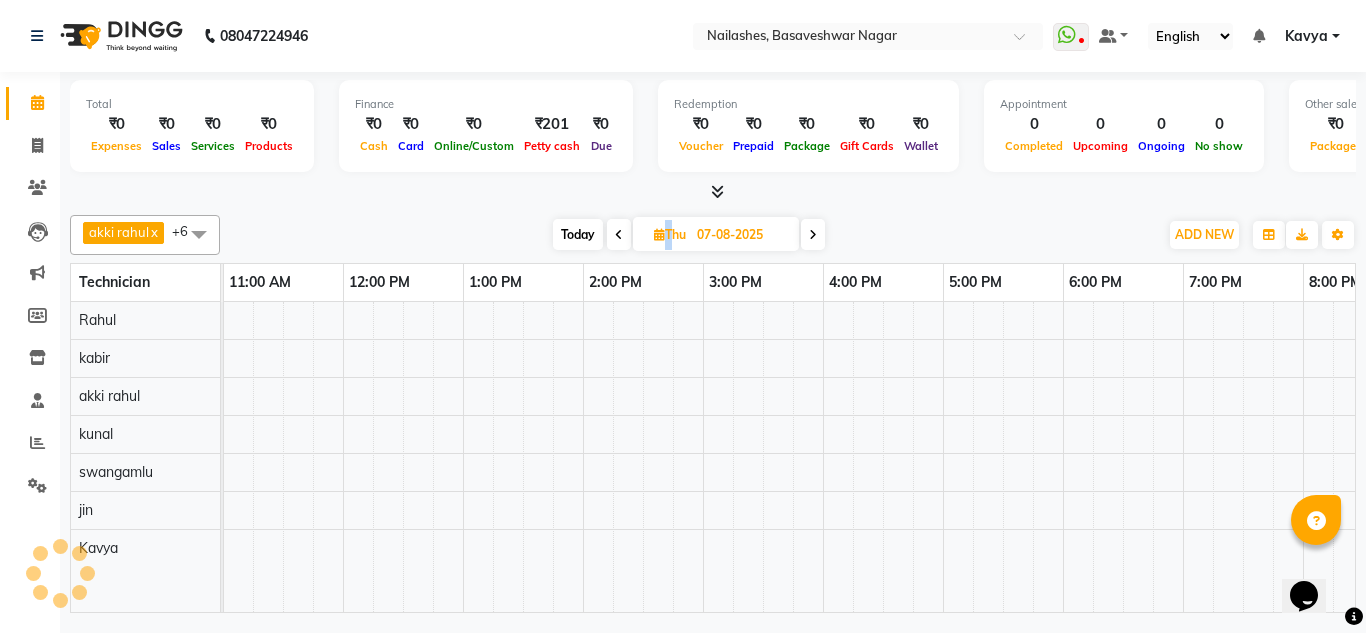 click at bounding box center (619, 234) 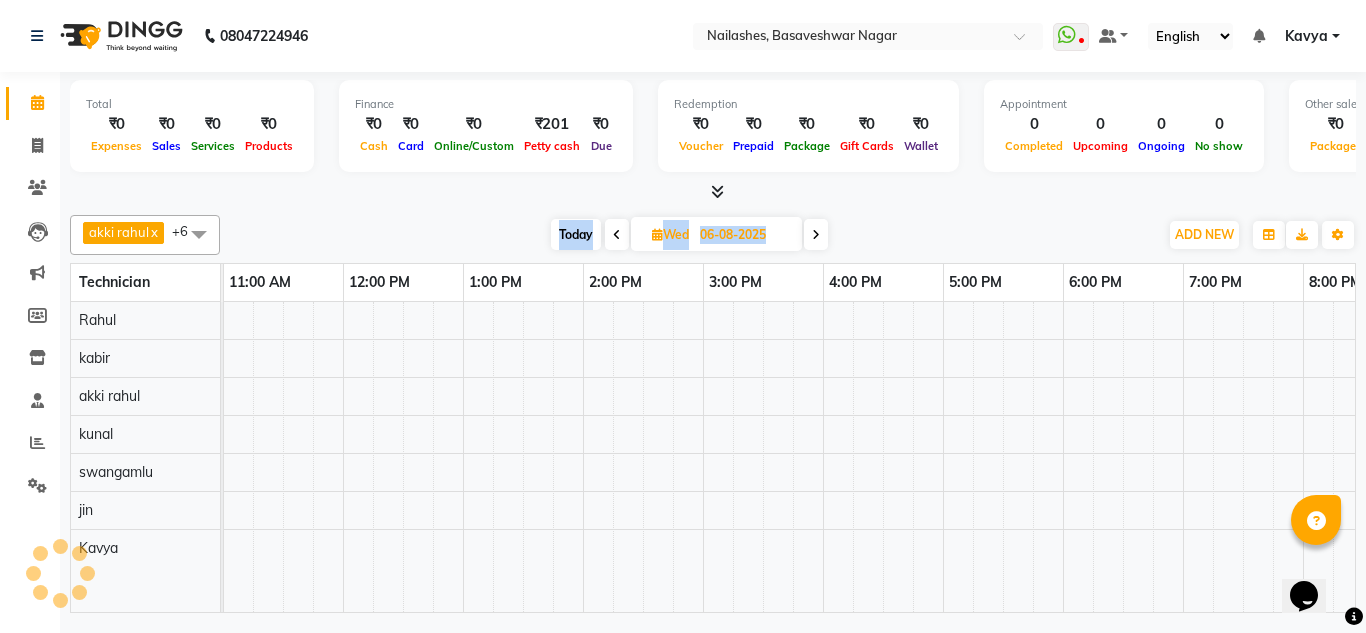 click at bounding box center (617, 234) 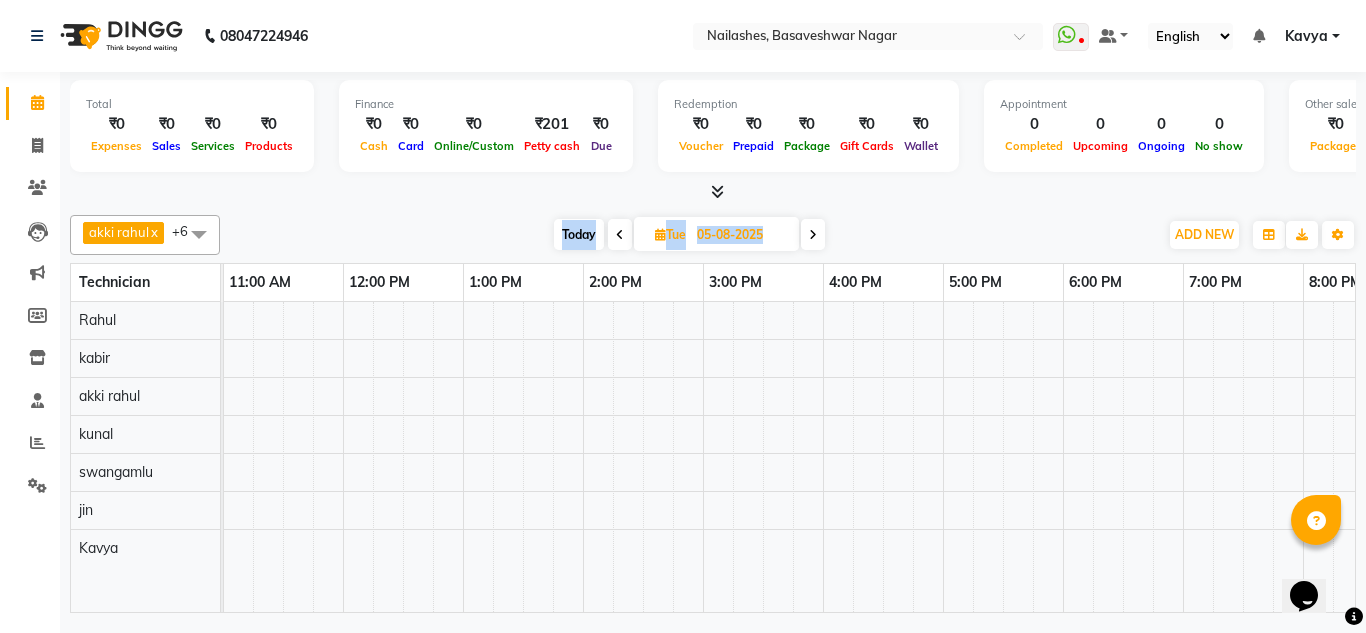 click at bounding box center (620, 234) 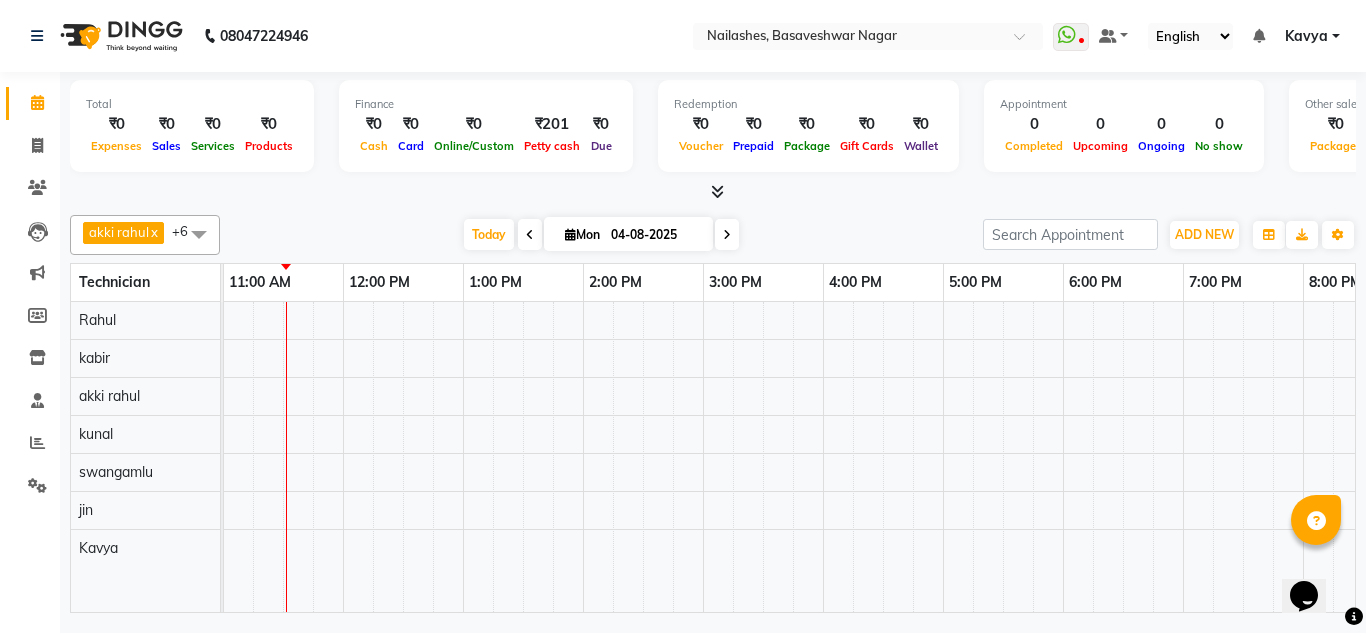 click on "04-08-2025" at bounding box center (655, 235) 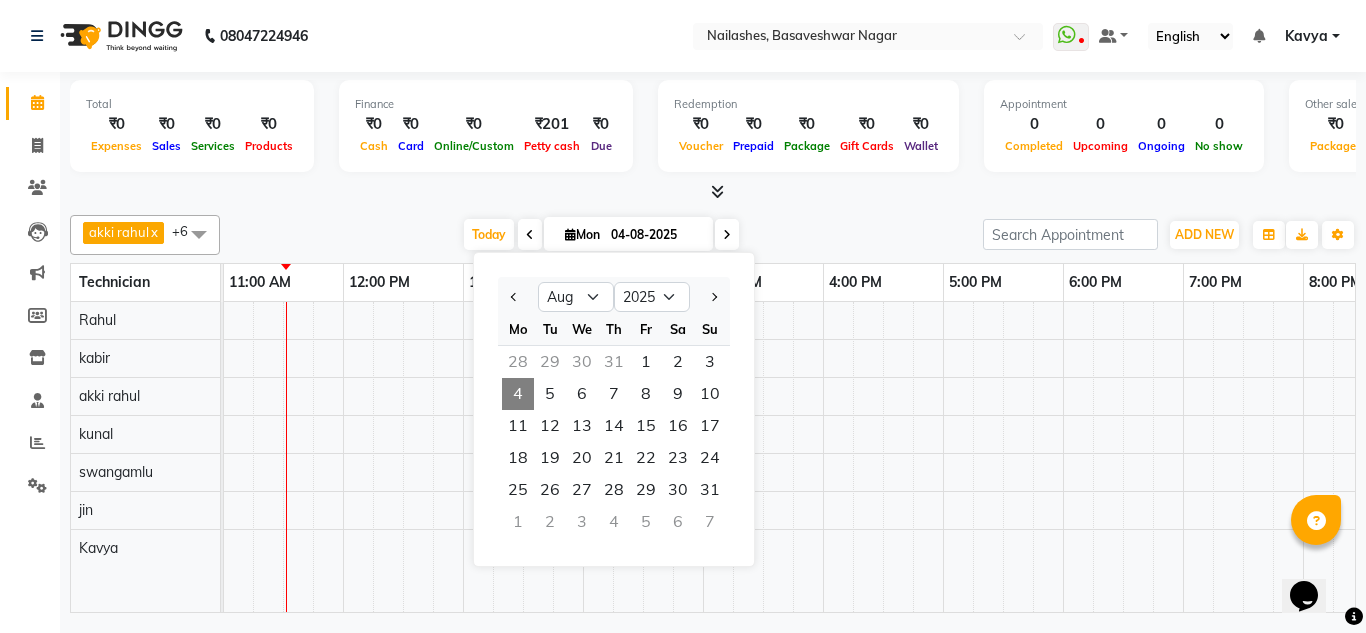 click on "Total  ₹0  Expenses ₹0  Sales ₹0  Services ₹0  Products Finance  ₹0  Cash ₹0  Card ₹0  Online/Custom ₹201 Petty cash ₹0 Due  Redemption  ₹0 Voucher ₹0 Prepaid ₹0 Package ₹0  Gift Cards ₹0  Wallet  Appointment  0 Completed 0 Upcoming 0 Ongoing 0 No show  Other sales  ₹0  Packages ₹0  Memberships ₹0  Vouchers ₹0  Prepaids ₹0  Gift Cards" at bounding box center (713, 129) 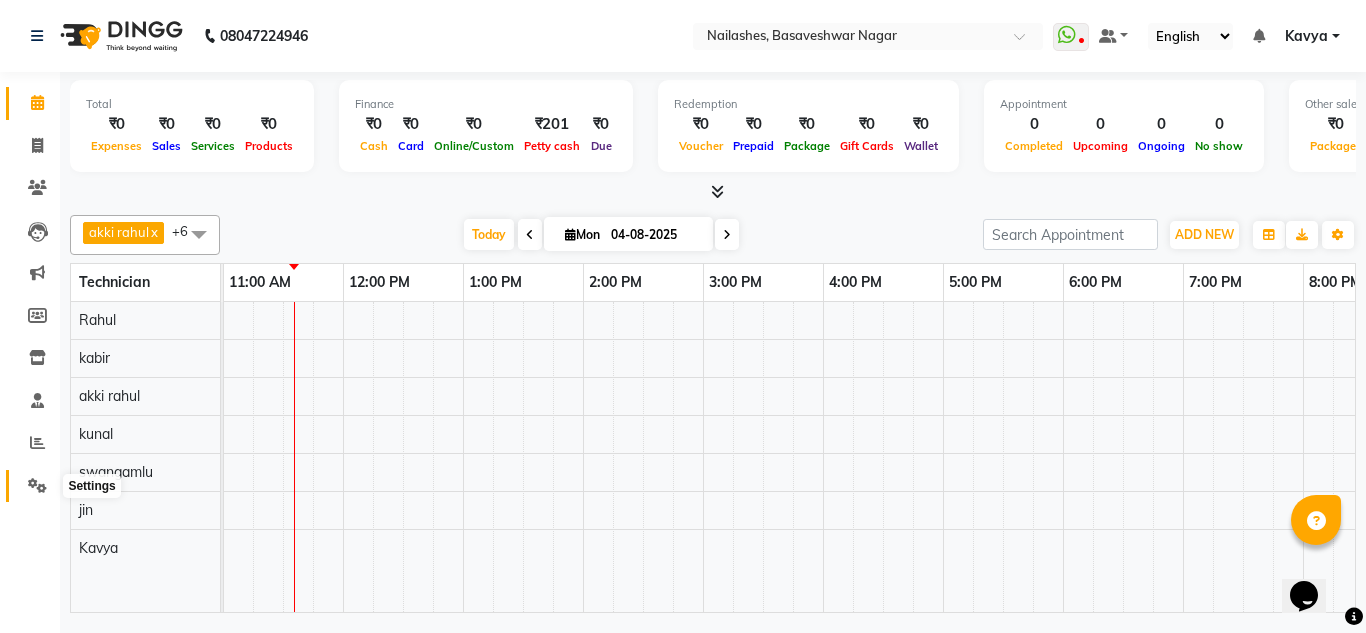 click 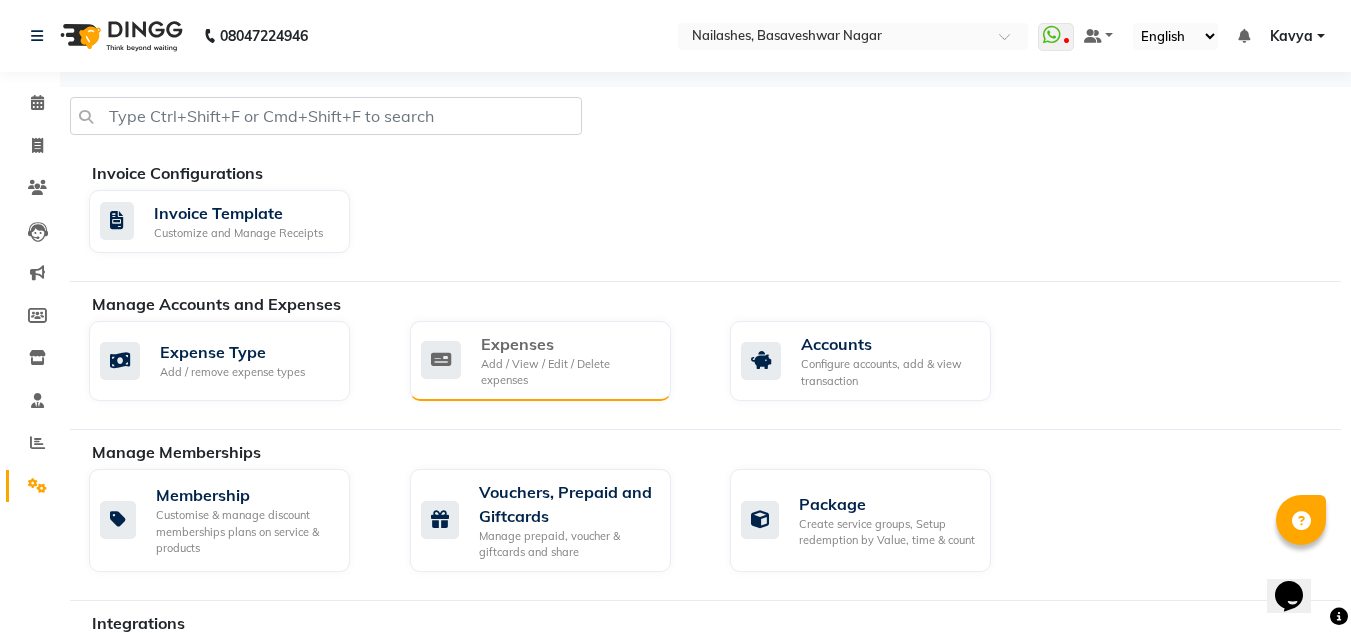 click on "Expenses Add / View / Edit / Delete expenses" 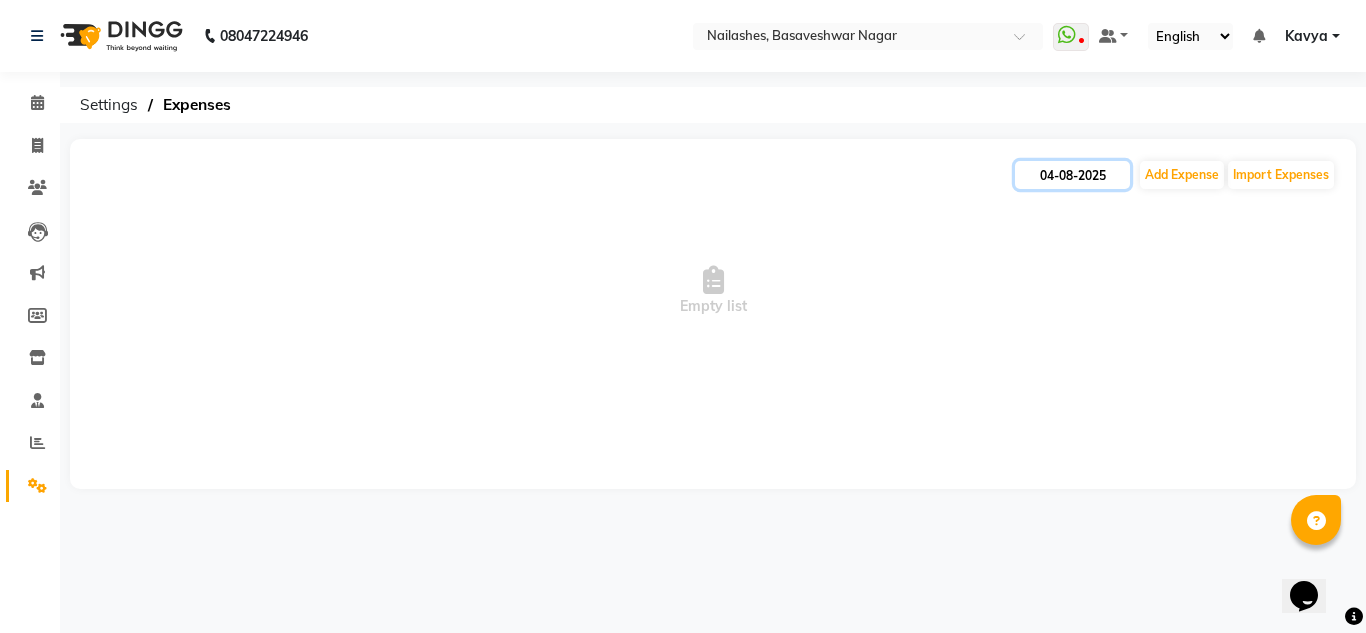 click on "04-08-2025" 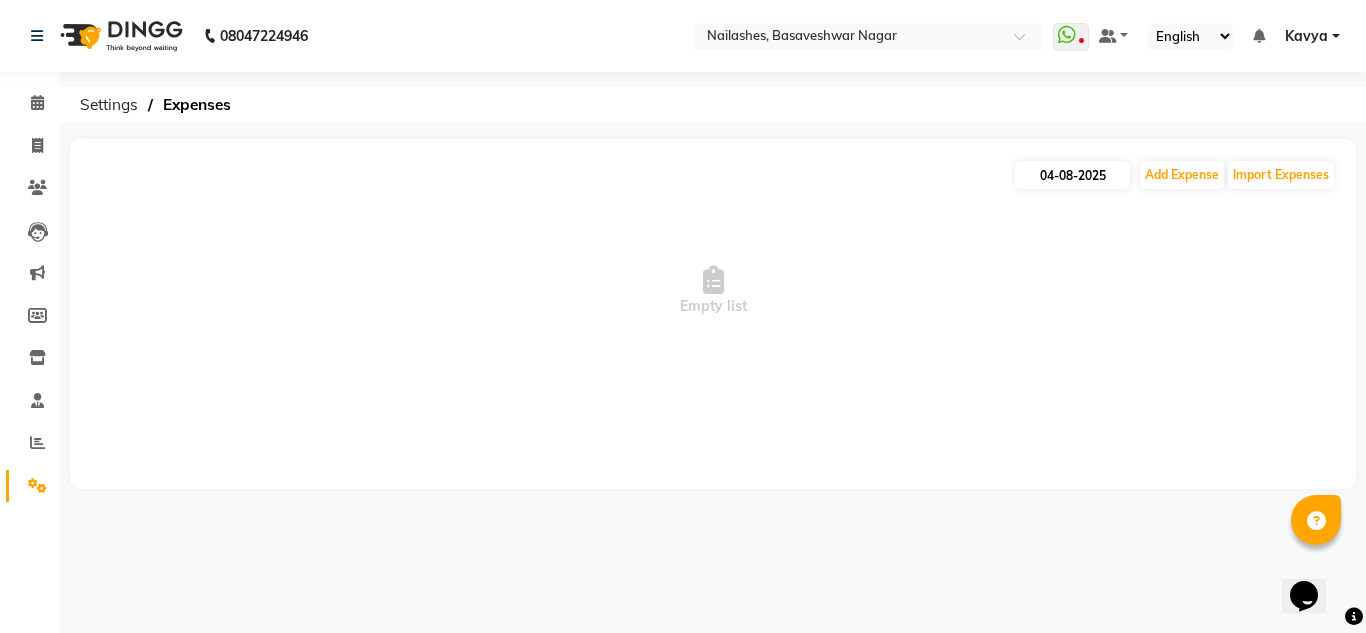 select on "8" 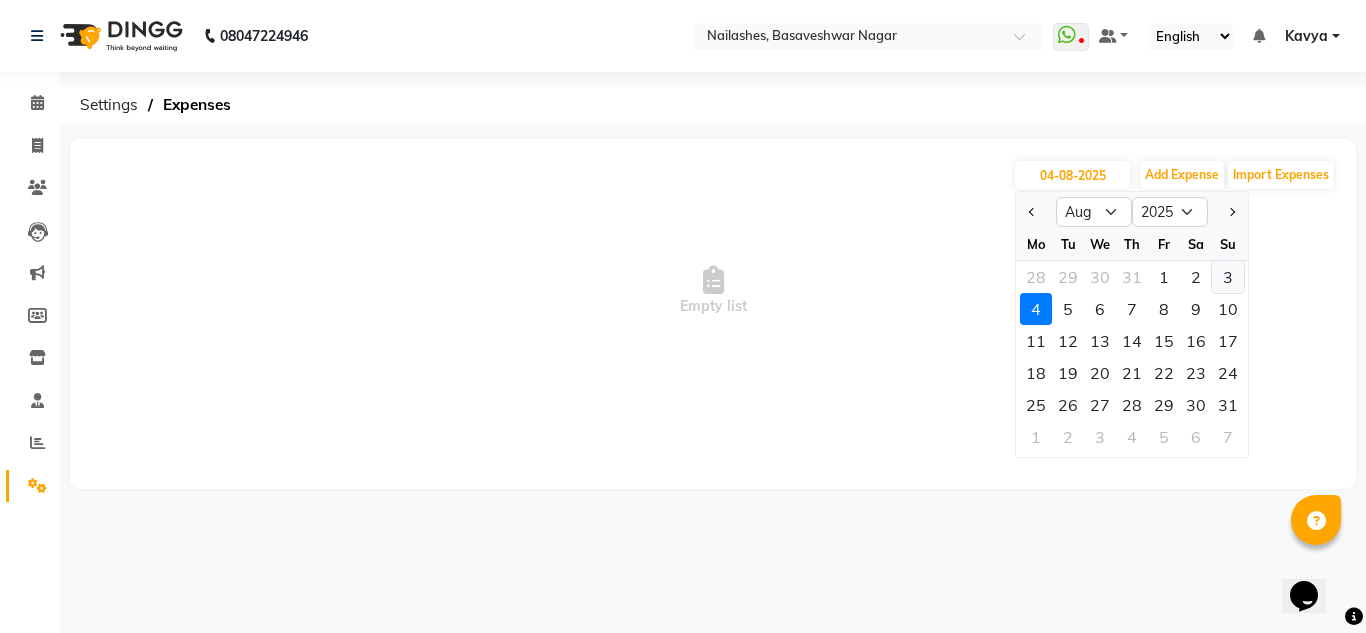 click on "3" 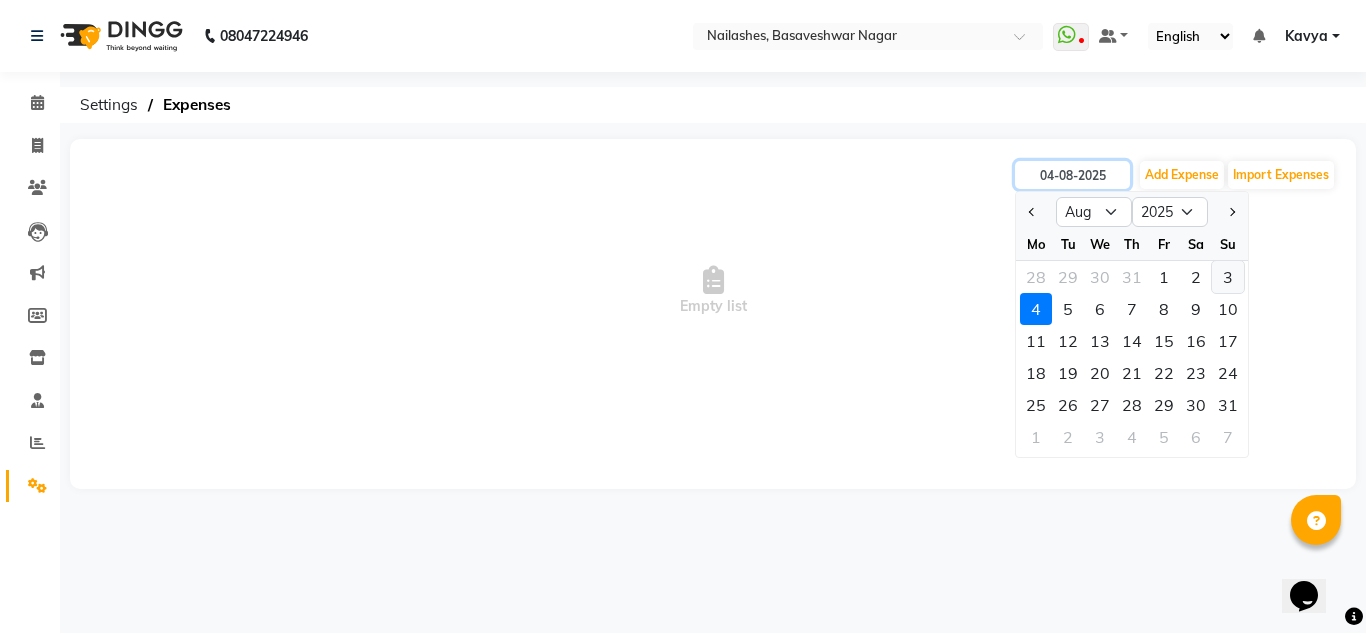 type on "03-08-2025" 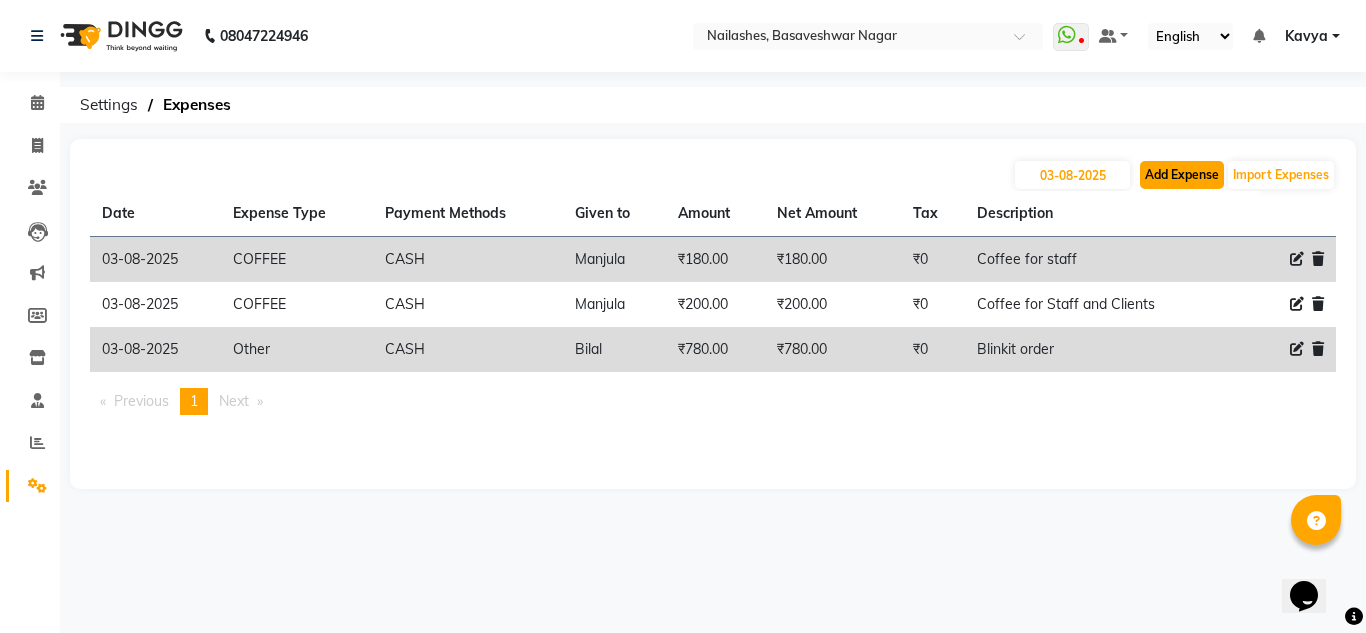 click on "Add Expense" 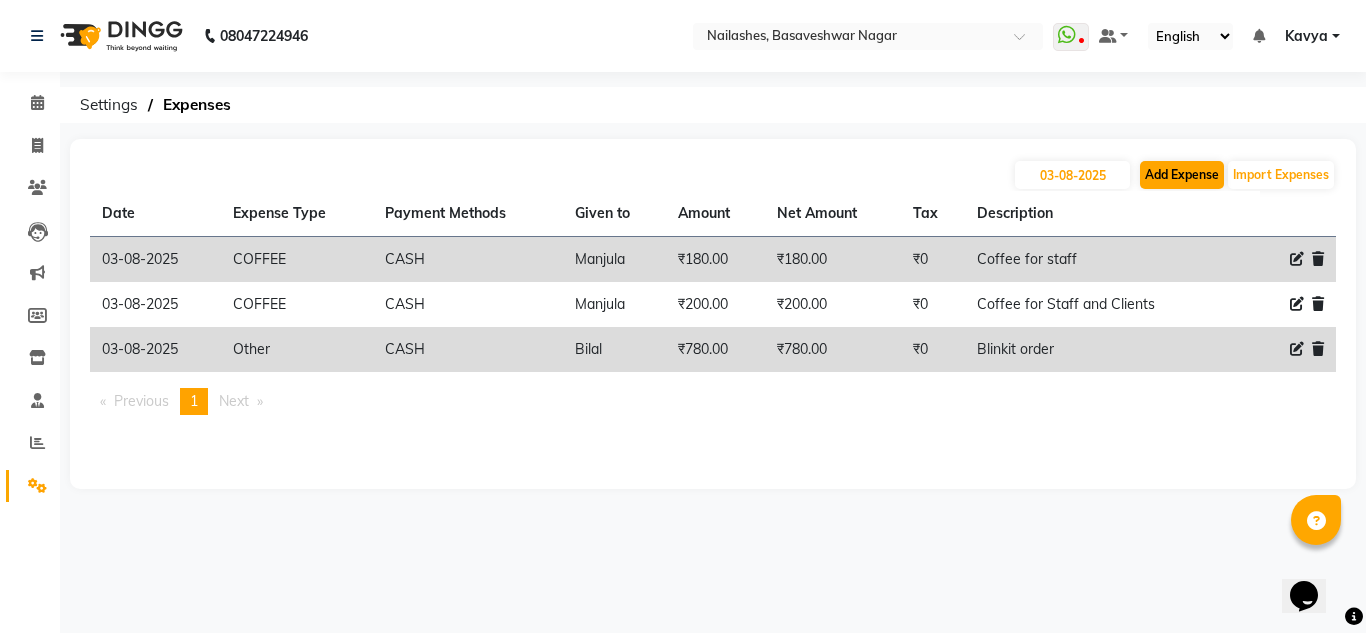 select on "1" 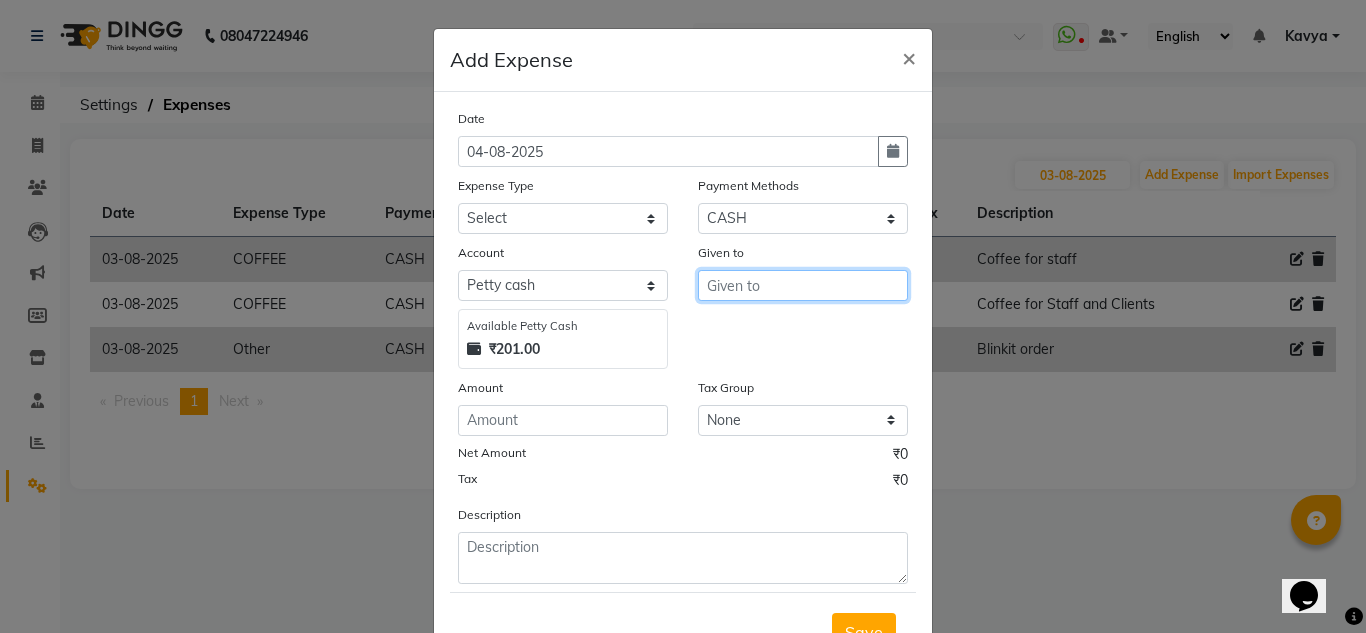 click at bounding box center (803, 285) 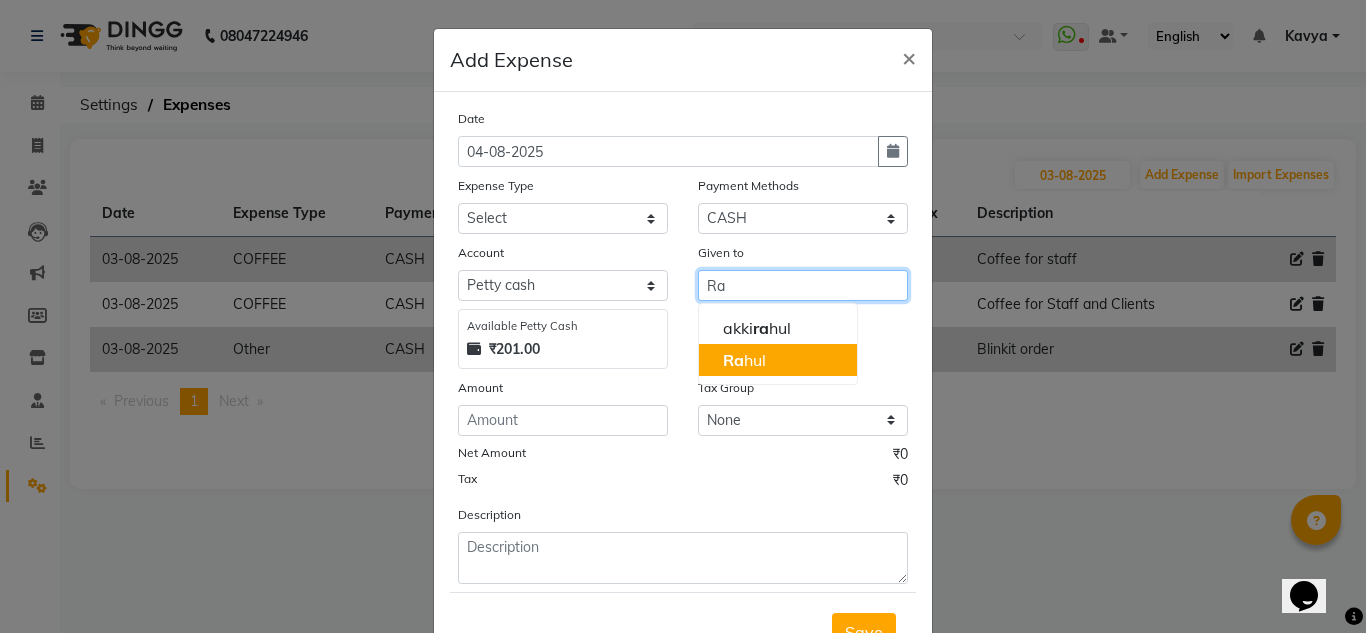 click on "[FIRST] [LAST]" at bounding box center (778, 360) 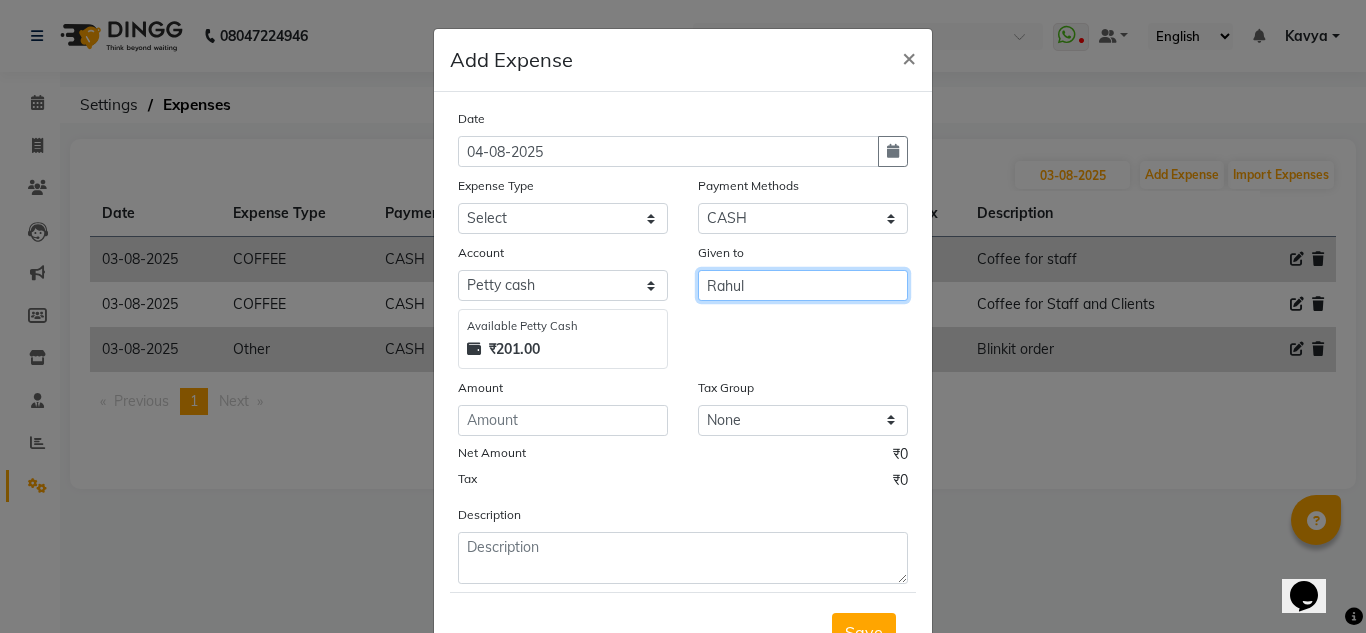 type on "Rahul" 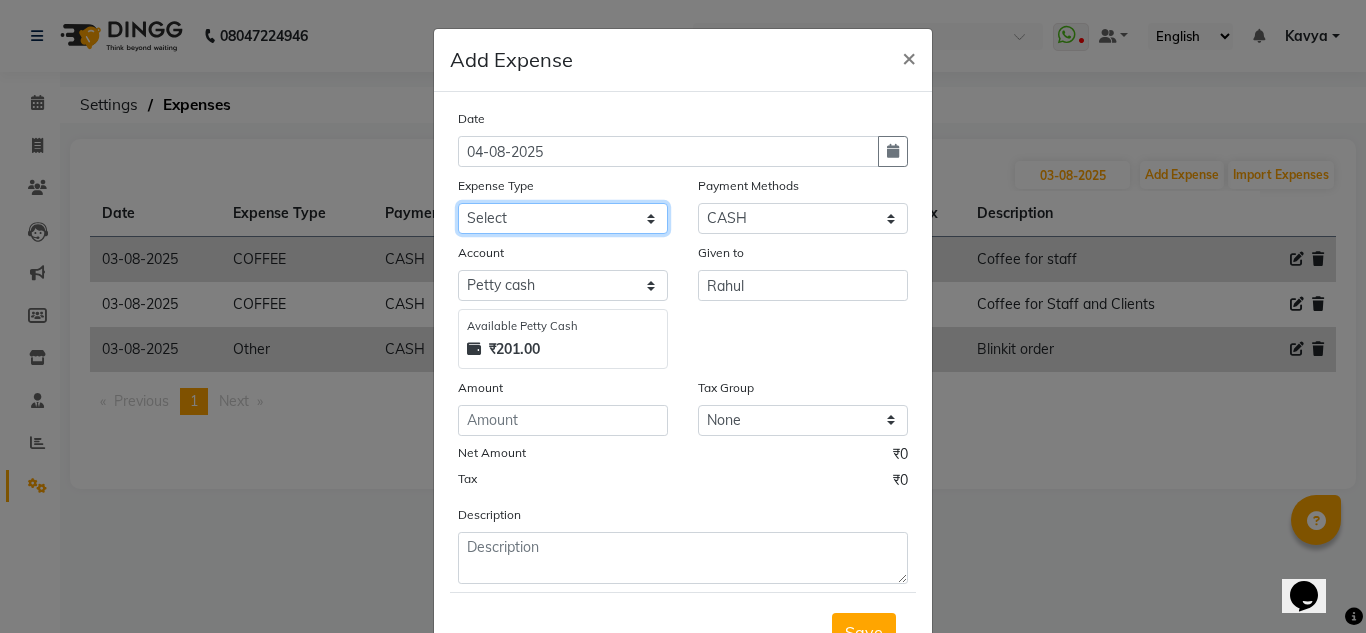 click on "Select acetone Advance Salary bank deposite BBMP Beauty products Bed charges BIRTHDAY CAKE Bonus Carpenter CASH EXPENSE VOUCHER Cash handover chocolate for store cleaning things Client Refreshment coconut water for clients COFFEE coffee cup coffee powder Commission Conveyance Cotton Courier decoration Diesel for generator Donation Drinking Water Electricity Eyelashes return Face mask floor cleaner flowers daily garbage generator diesel green tea GST handover HANDWASH House Keeping Material House keeping Salary Incentive Internet Bill juice LAUNDRY Maintainance Marketing Medical Membership Milk Milk miscelleneous Naturals salon NEWSPAPER O T Other Pantry PETROL Phone Bill Plants plumber pooja items Porter priest Product Purchase product return Product sale puja items RAPIDO Refund Rent Shop Rent Staff Accommodation Royalty Salary Staff cab charges Staff dinner Staff Flight Ticket Staff  Hiring from another Branch Staff Snacks Stationary STORE OPENING CHARGE sugar sweets TEAM DINNER TIPS Tissue Transgender" 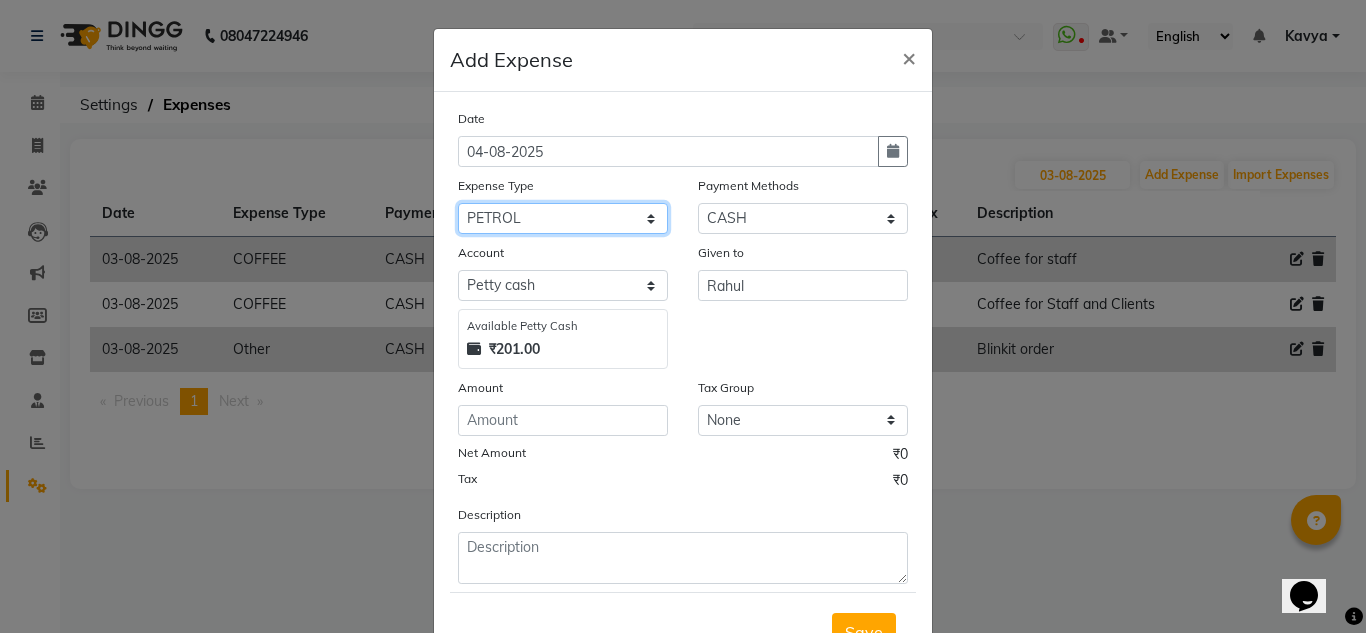 click on "Select acetone Advance Salary bank deposite BBMP Beauty products Bed charges BIRTHDAY CAKE Bonus Carpenter CASH EXPENSE VOUCHER Cash handover chocolate for store cleaning things Client Refreshment coconut water for clients COFFEE coffee cup coffee powder Commission Conveyance Cotton Courier decoration Diesel for generator Donation Drinking Water Electricity Eyelashes return Face mask floor cleaner flowers daily garbage generator diesel green tea GST handover HANDWASH House Keeping Material House keeping Salary Incentive Internet Bill juice LAUNDRY Maintainance Marketing Medical Membership Milk Milk miscelleneous Naturals salon NEWSPAPER O T Other Pantry PETROL Phone Bill Plants plumber pooja items Porter priest Product Purchase product return Product sale puja items RAPIDO Refund Rent Shop Rent Staff Accommodation Royalty Salary Staff cab charges Staff dinner Staff Flight Ticket Staff  Hiring from another Branch Staff Snacks Stationary STORE OPENING CHARGE sugar sweets TEAM DINNER TIPS Tissue Transgender" 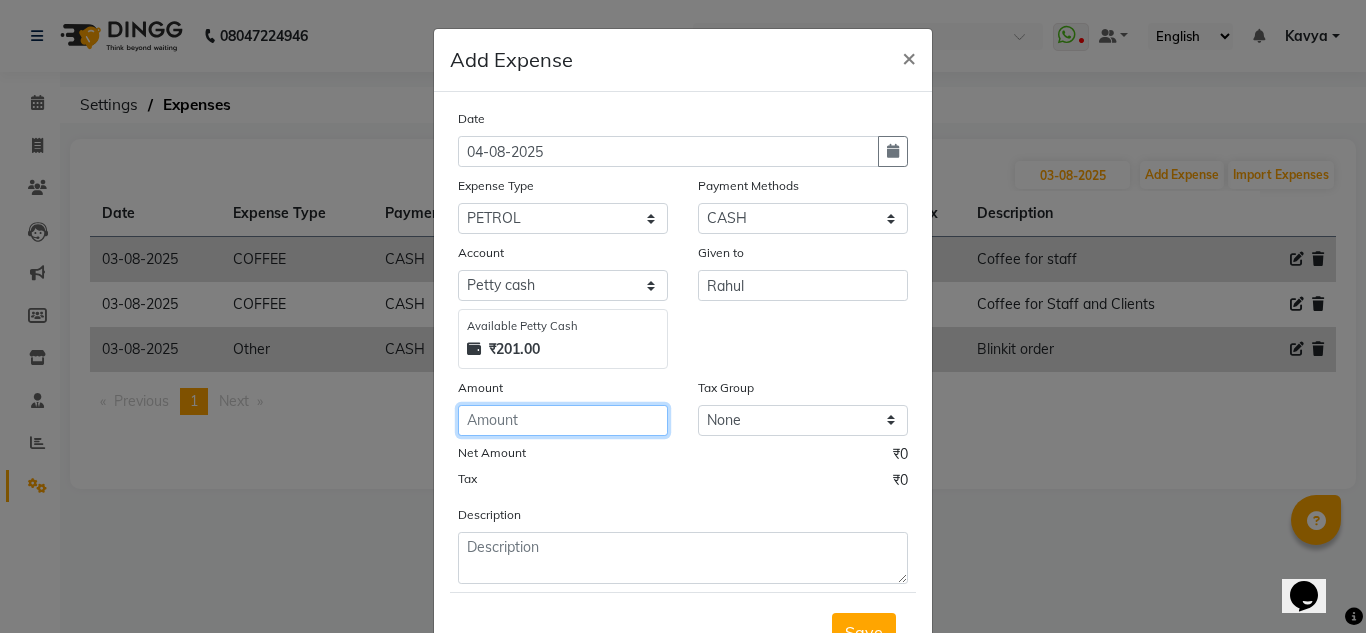 click 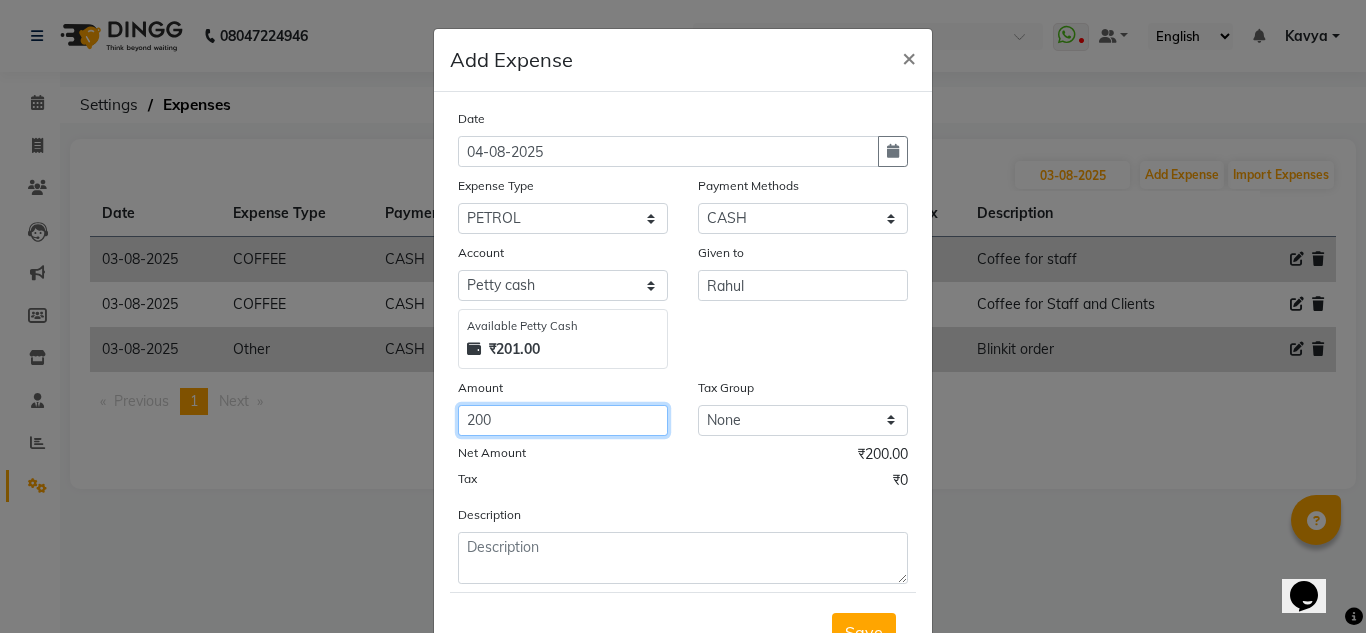 type on "200" 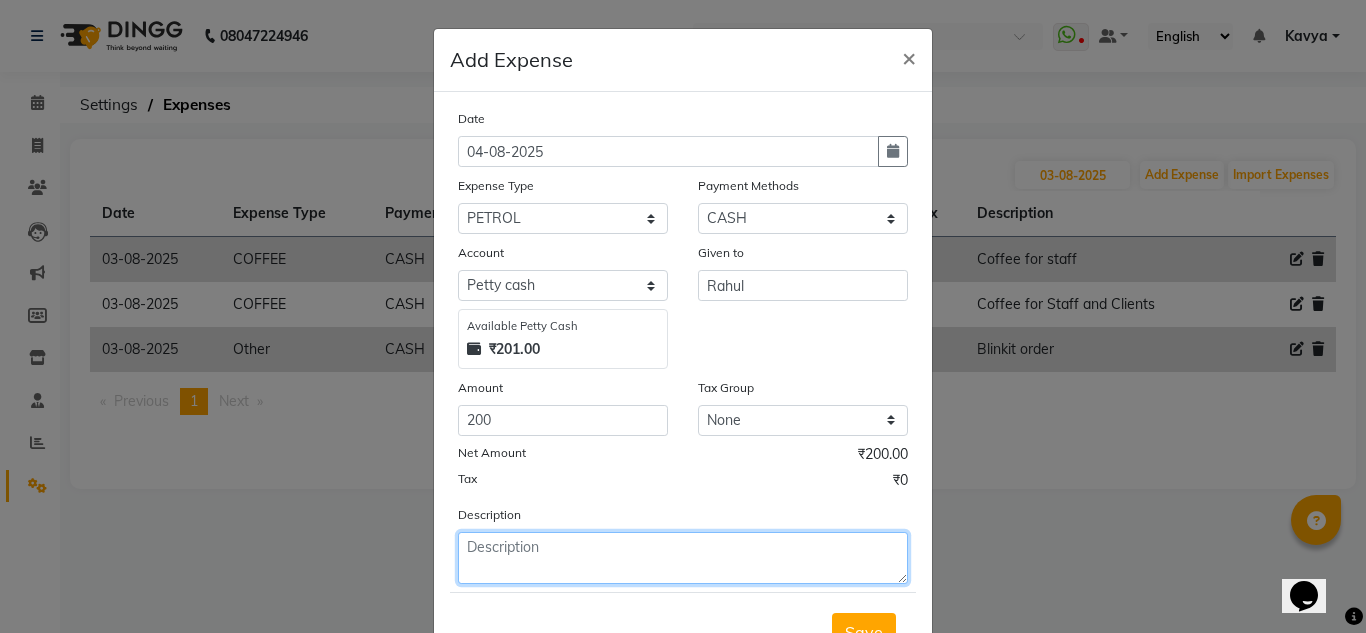 click 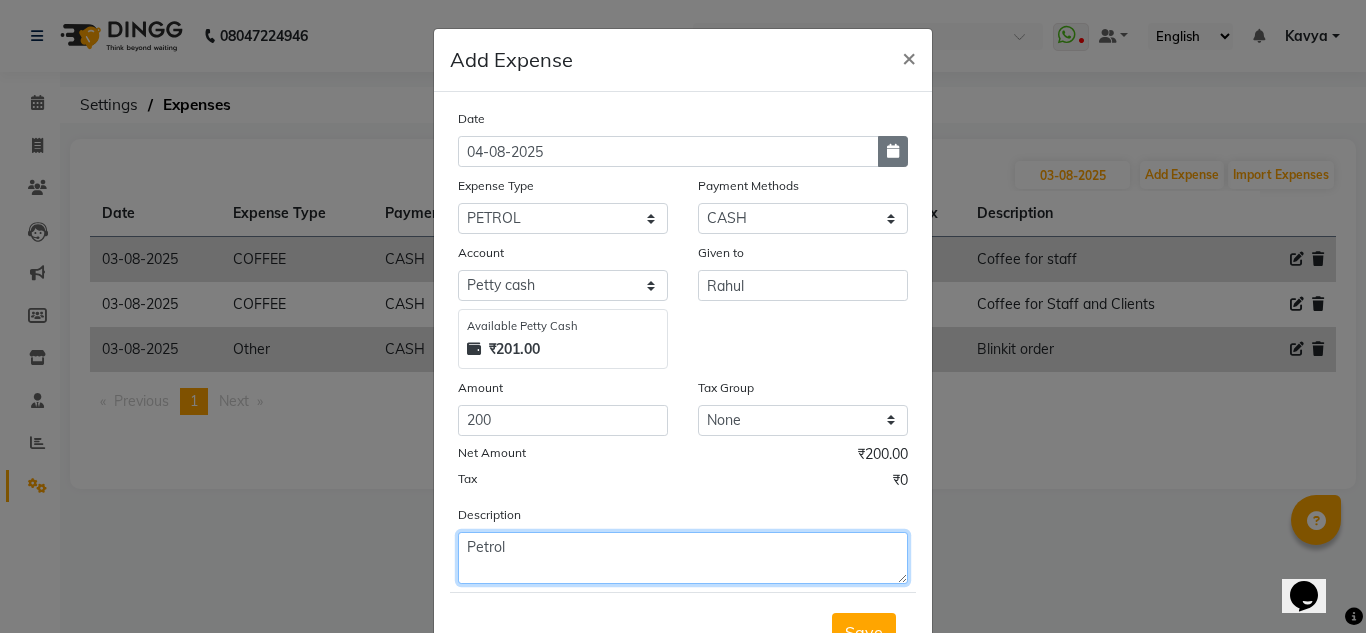 type on "Petrol" 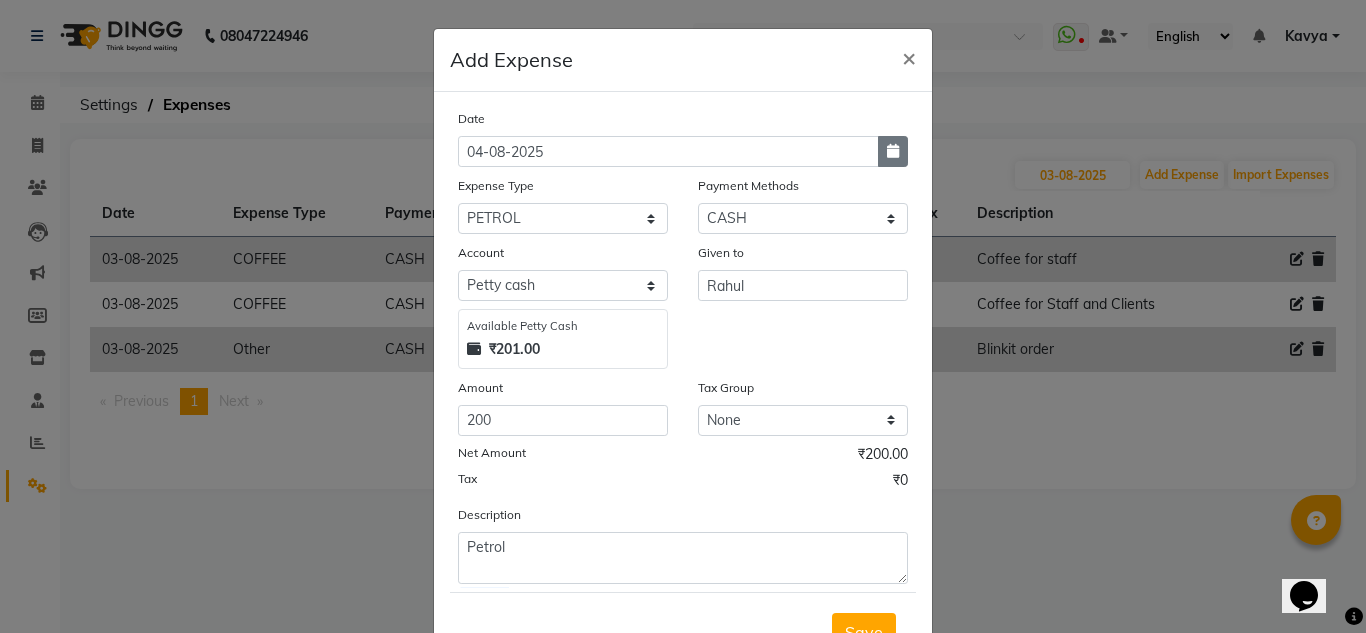 click 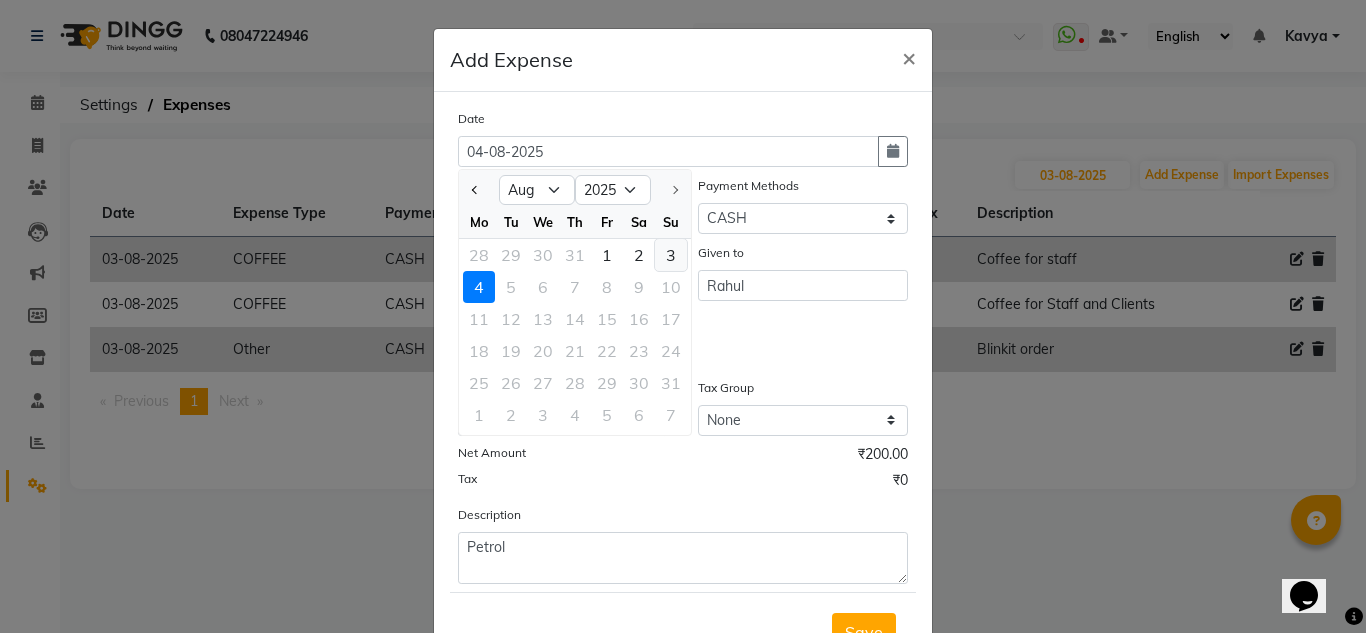 click on "3" 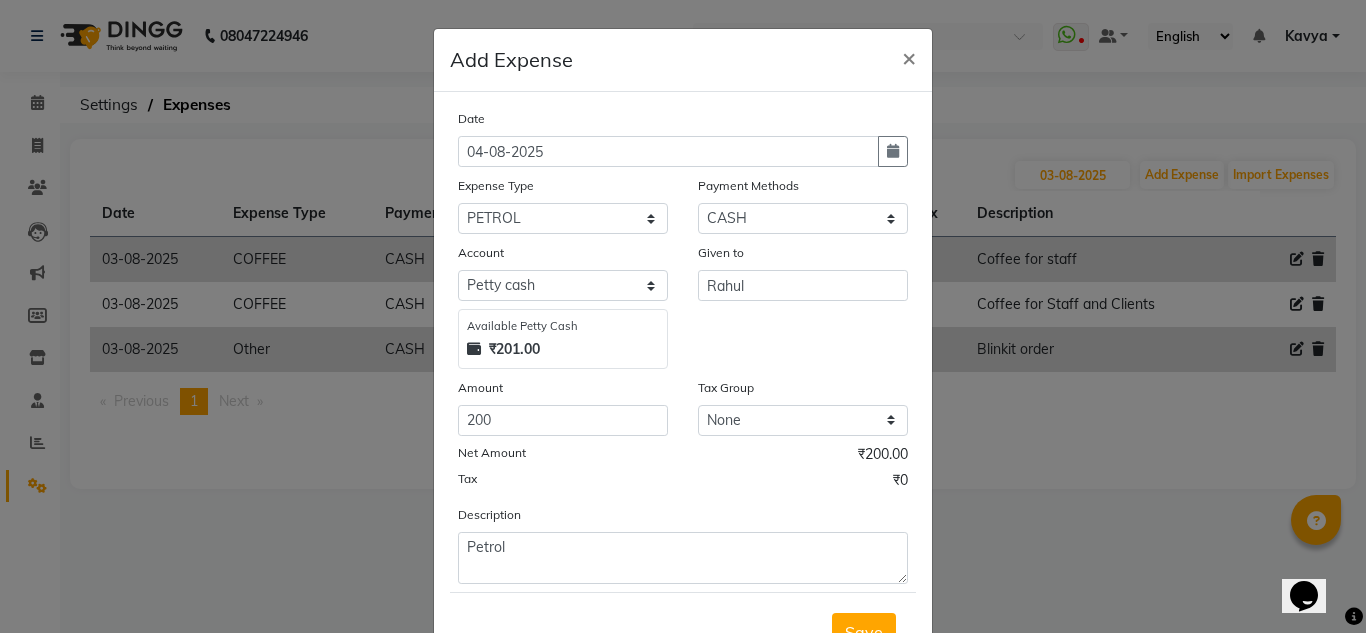 type on "03-08-2025" 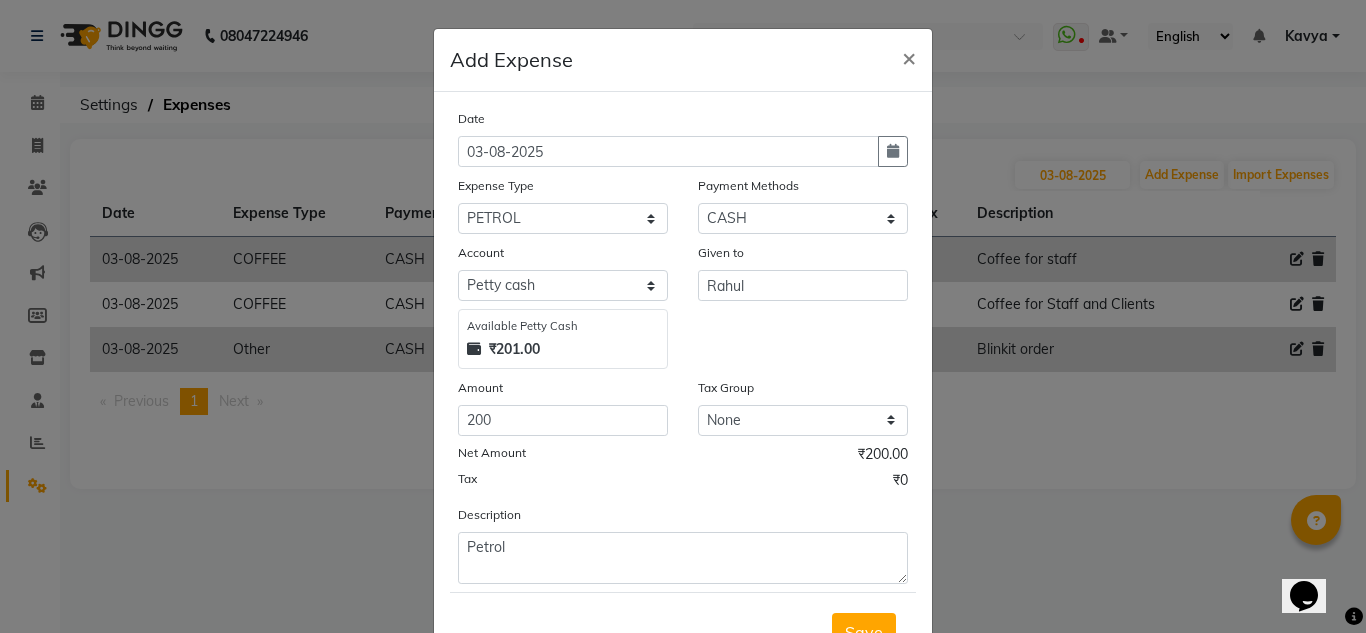 scroll, scrollTop: 83, scrollLeft: 0, axis: vertical 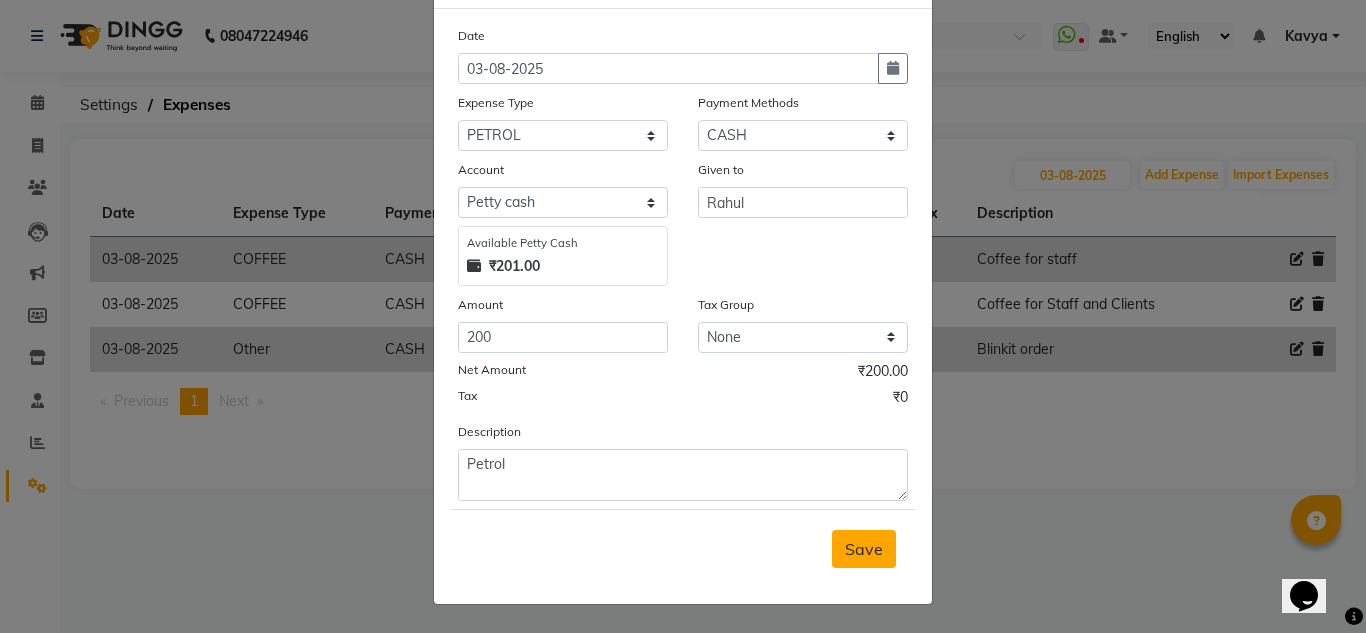 click on "Save" at bounding box center (864, 549) 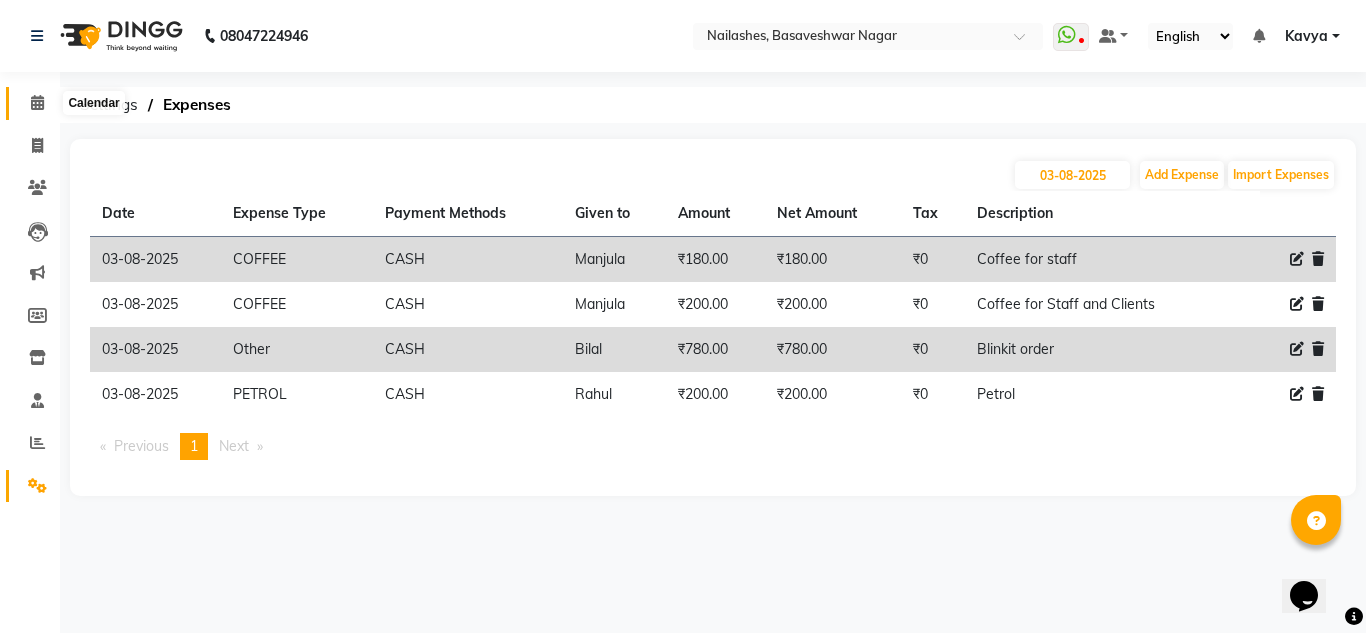 click 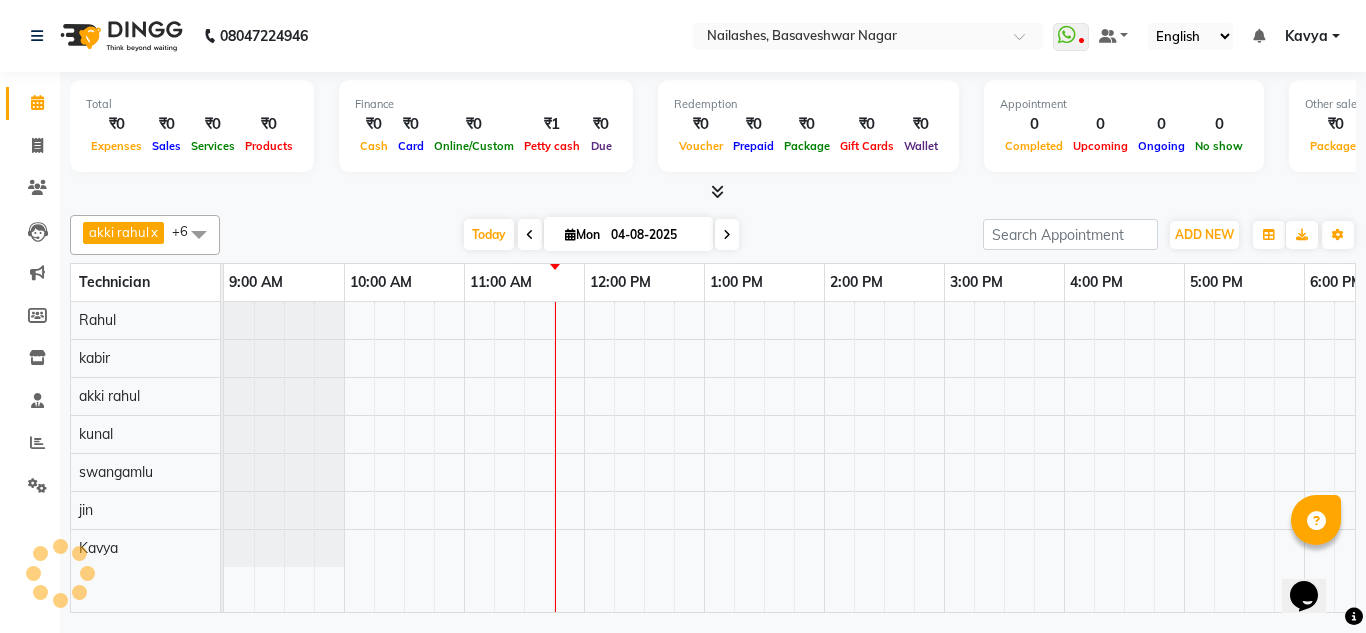 scroll, scrollTop: 0, scrollLeft: 241, axis: horizontal 